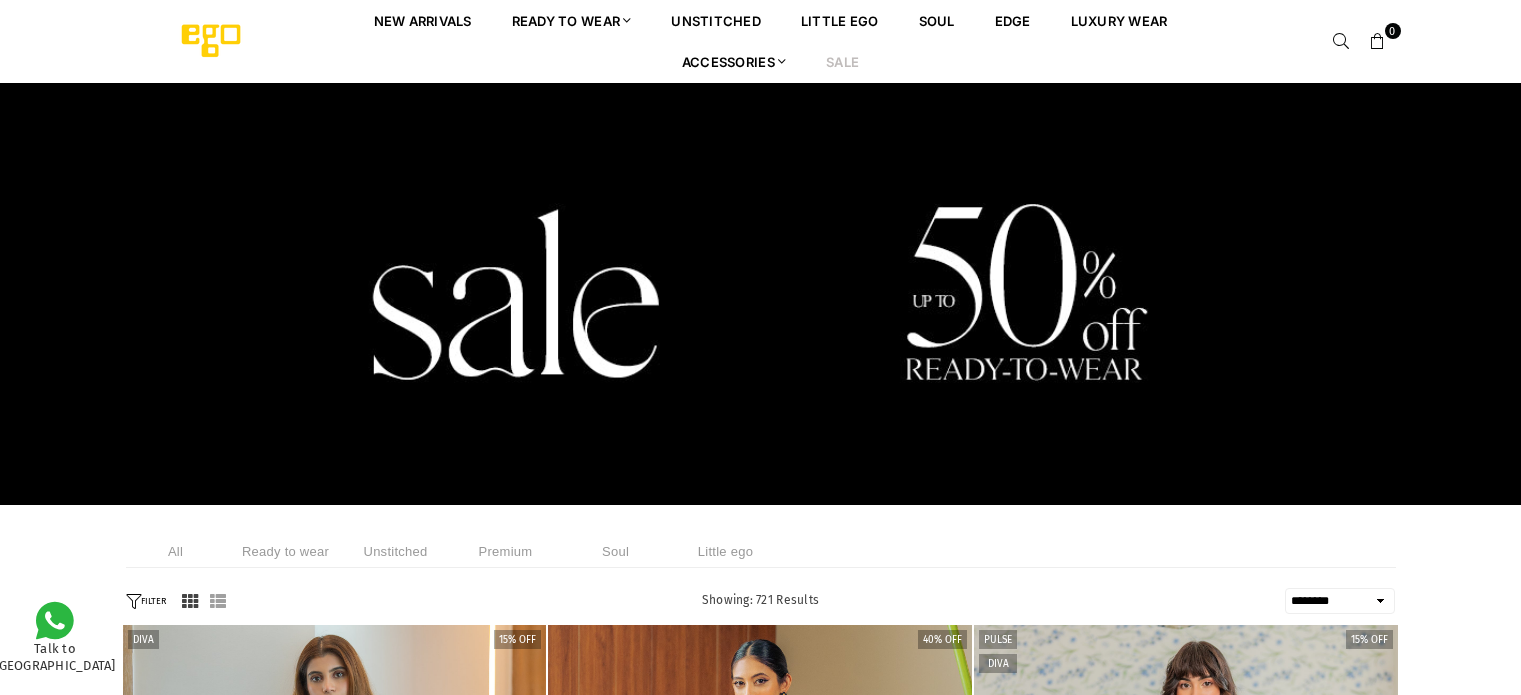 select on "******" 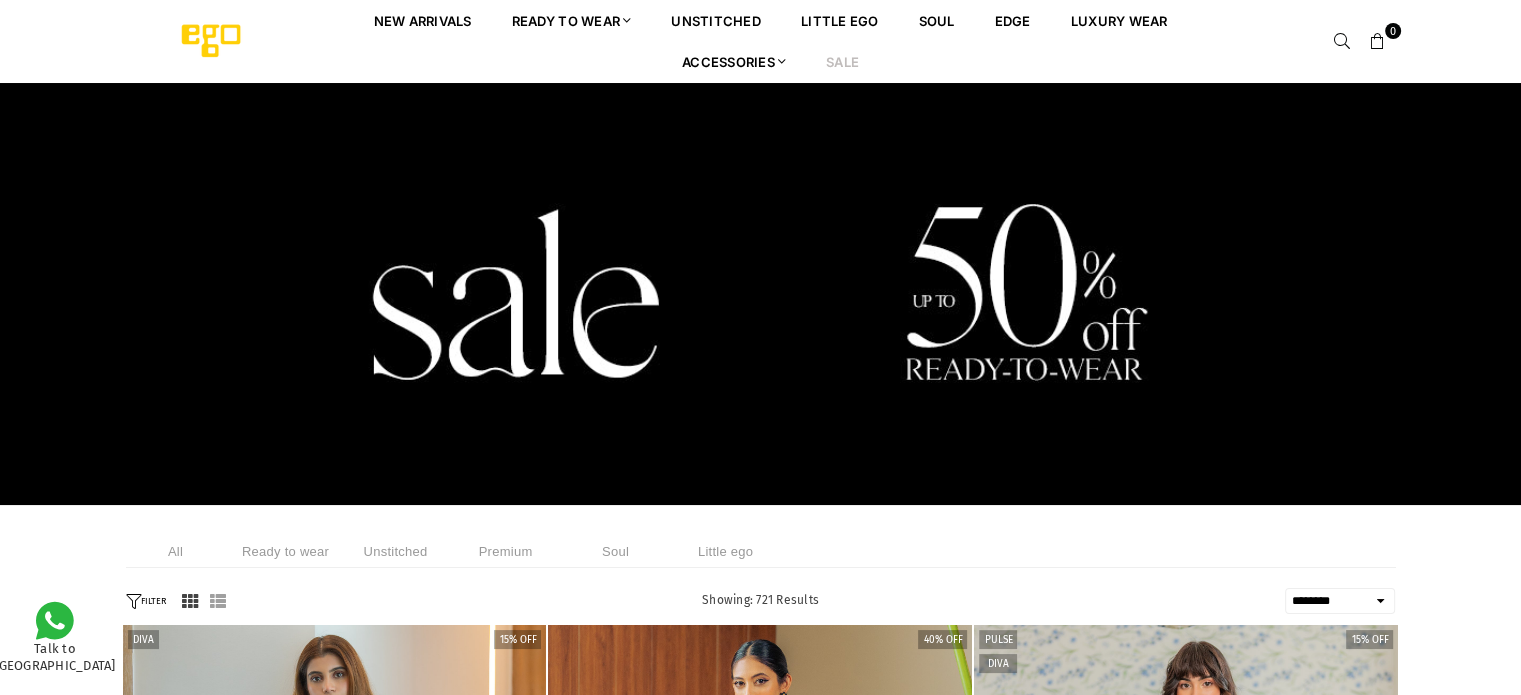 scroll, scrollTop: 0, scrollLeft: 0, axis: both 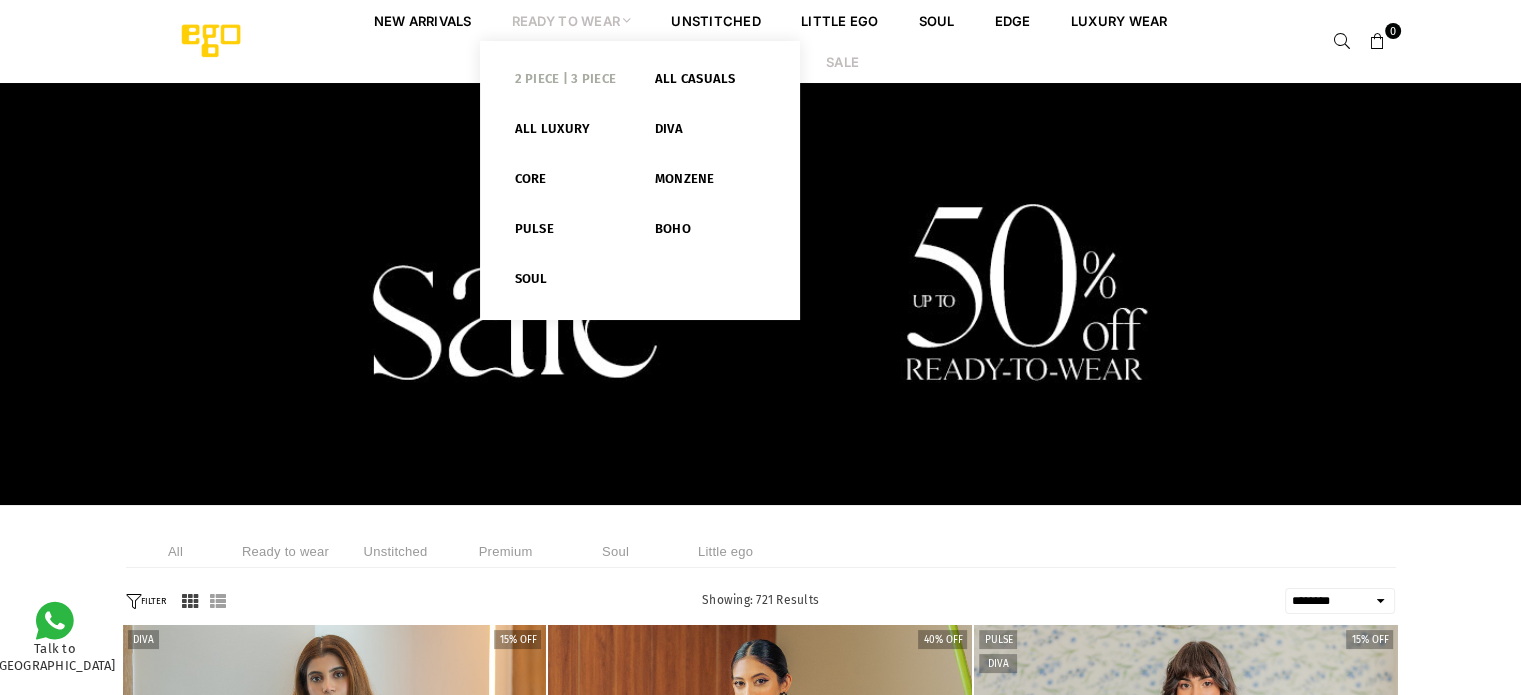 click on "2 PIECE | 3 PIECE" at bounding box center [570, 83] 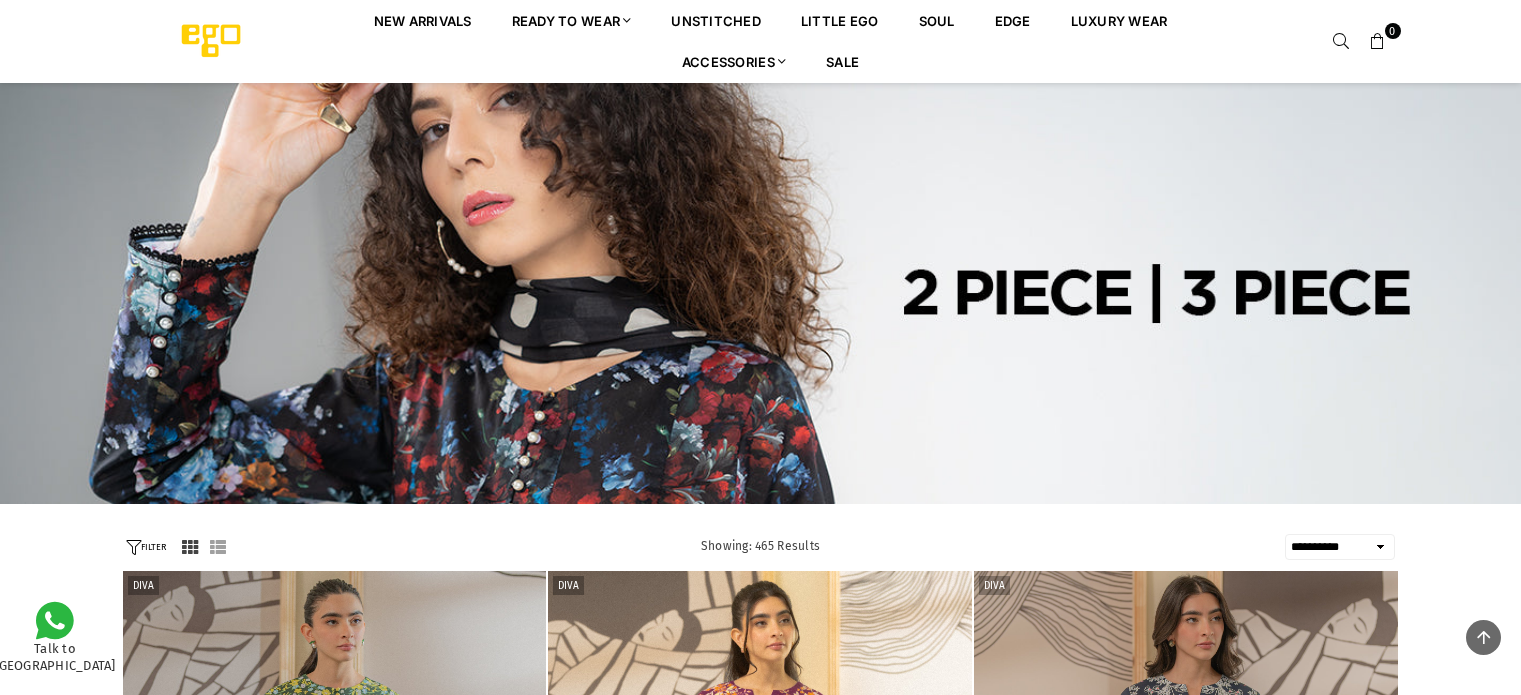 select on "**********" 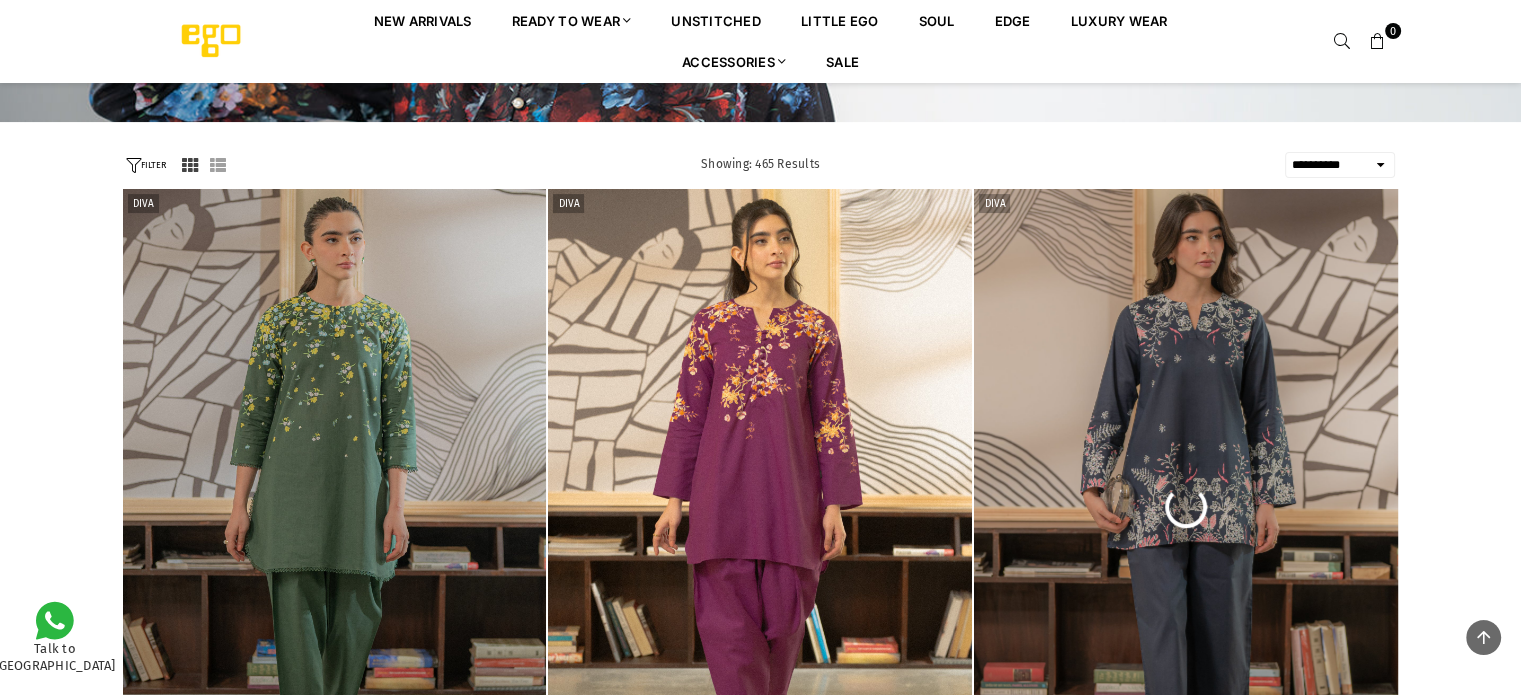 scroll, scrollTop: 0, scrollLeft: 0, axis: both 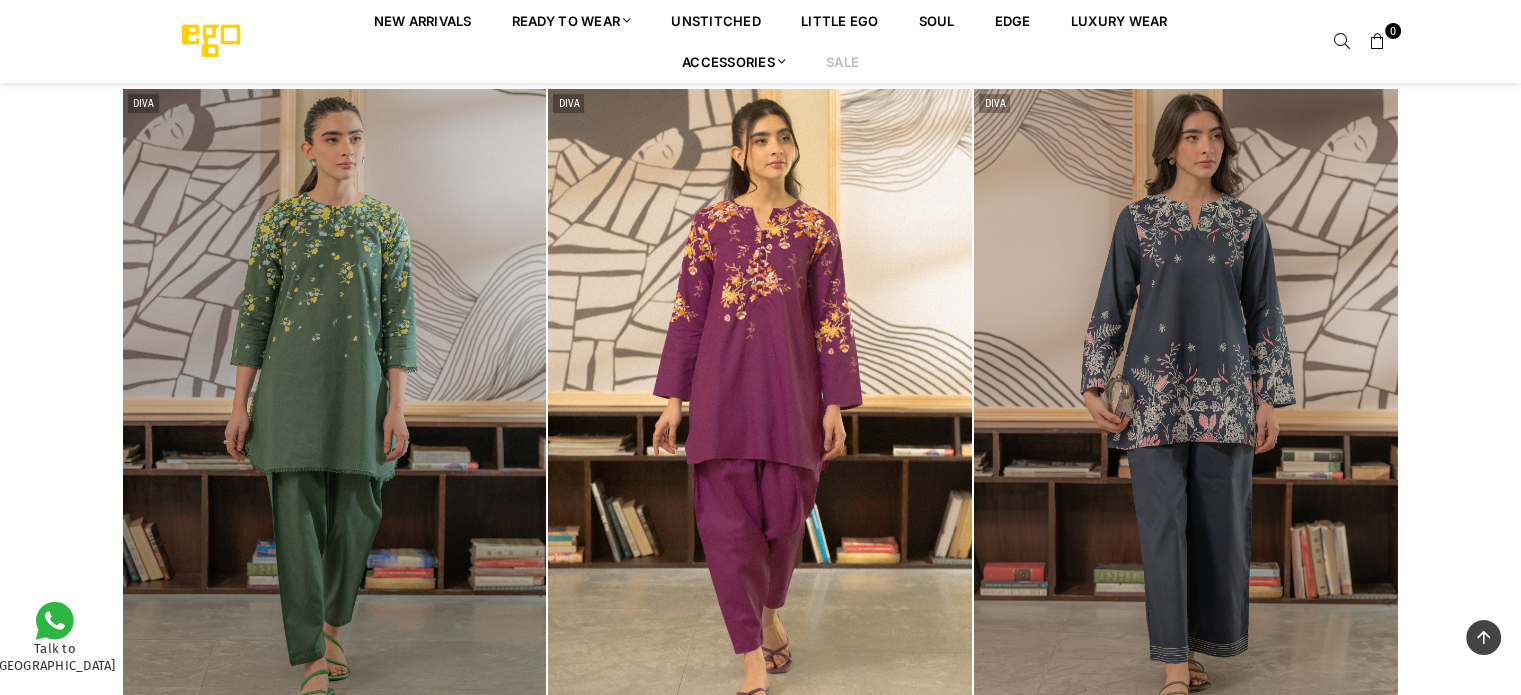 click on "Sale" at bounding box center [842, 61] 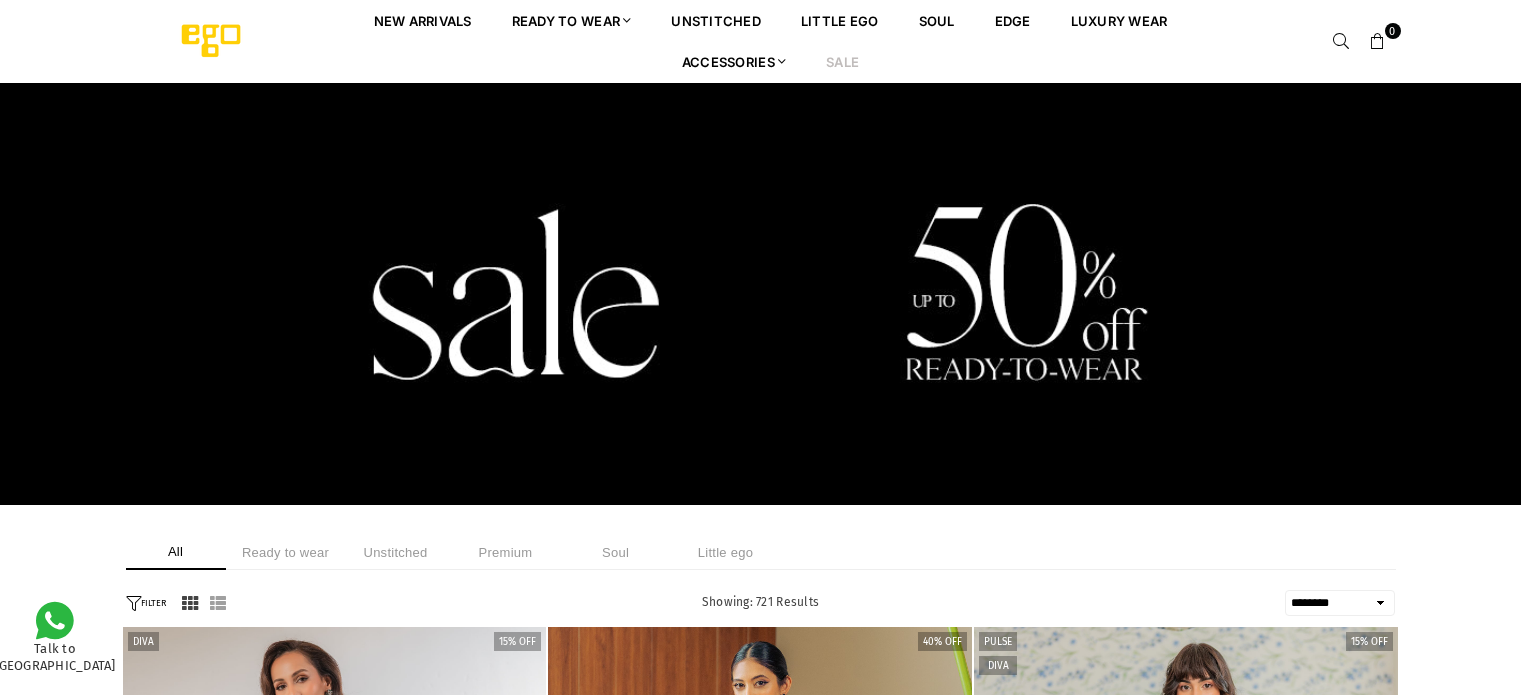 select on "******" 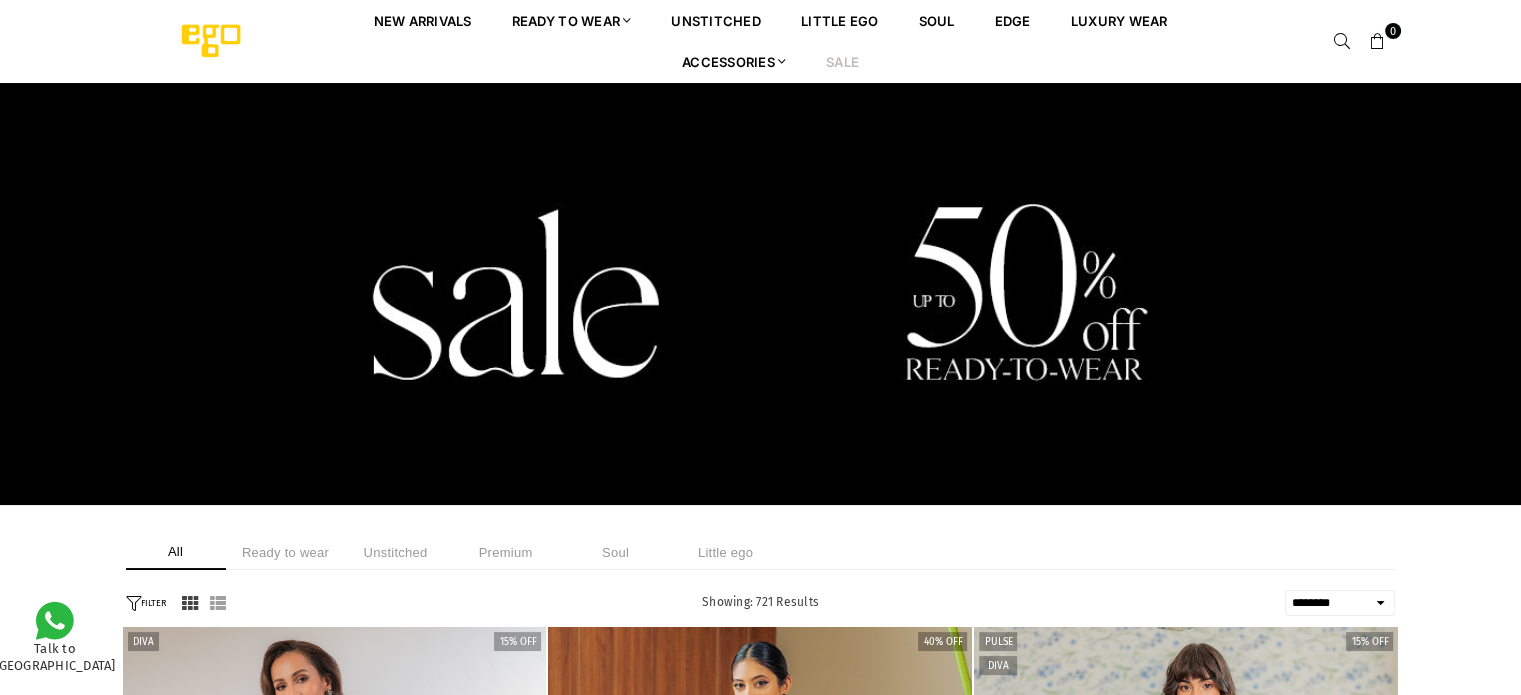 scroll, scrollTop: 0, scrollLeft: 0, axis: both 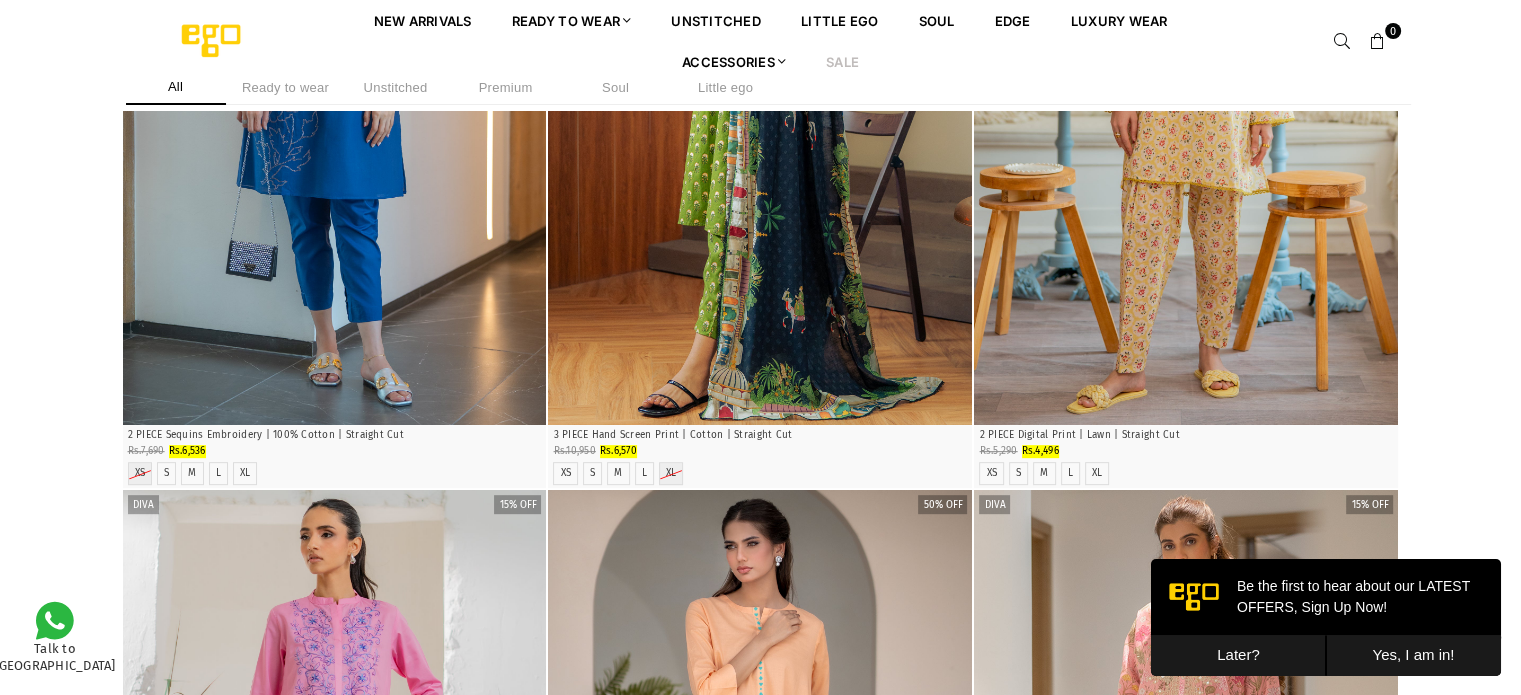 click on "Later?" at bounding box center [1238, 655] 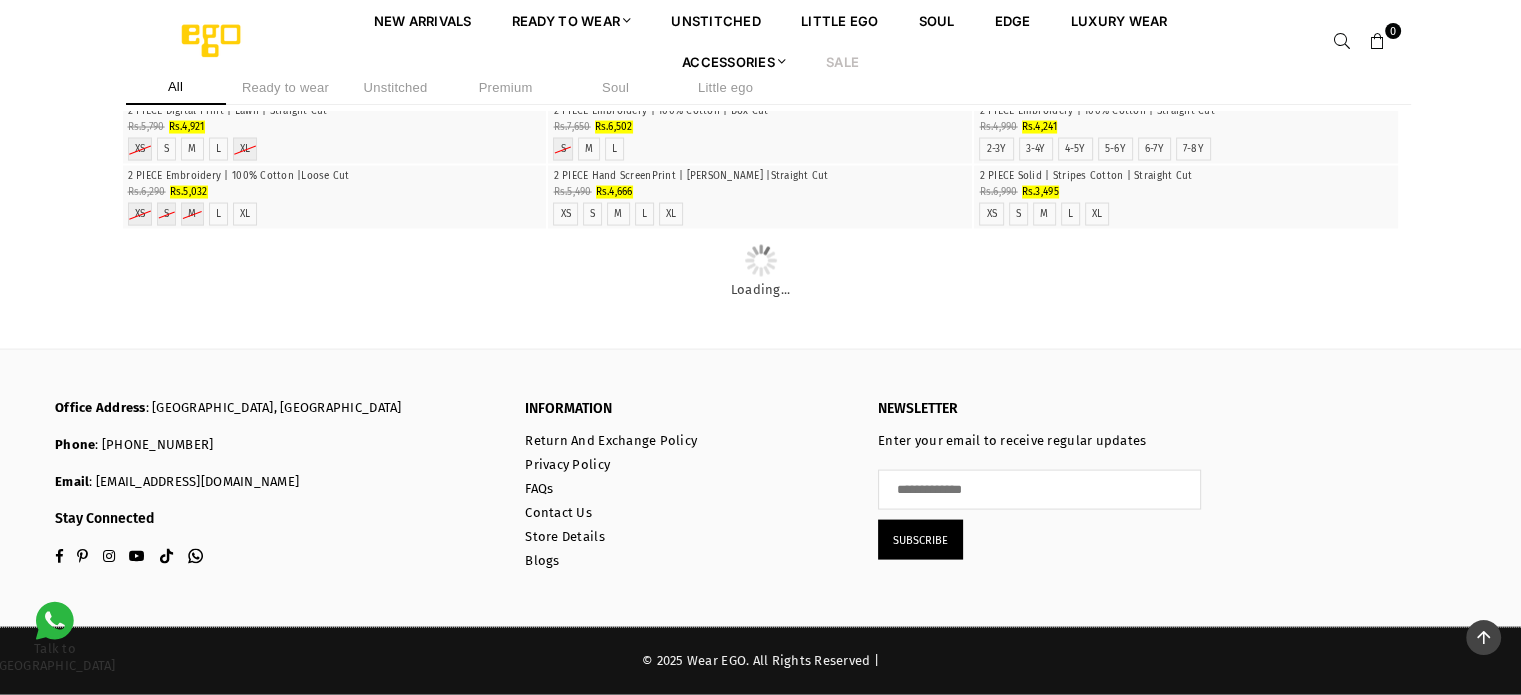 scroll, scrollTop: 9782, scrollLeft: 0, axis: vertical 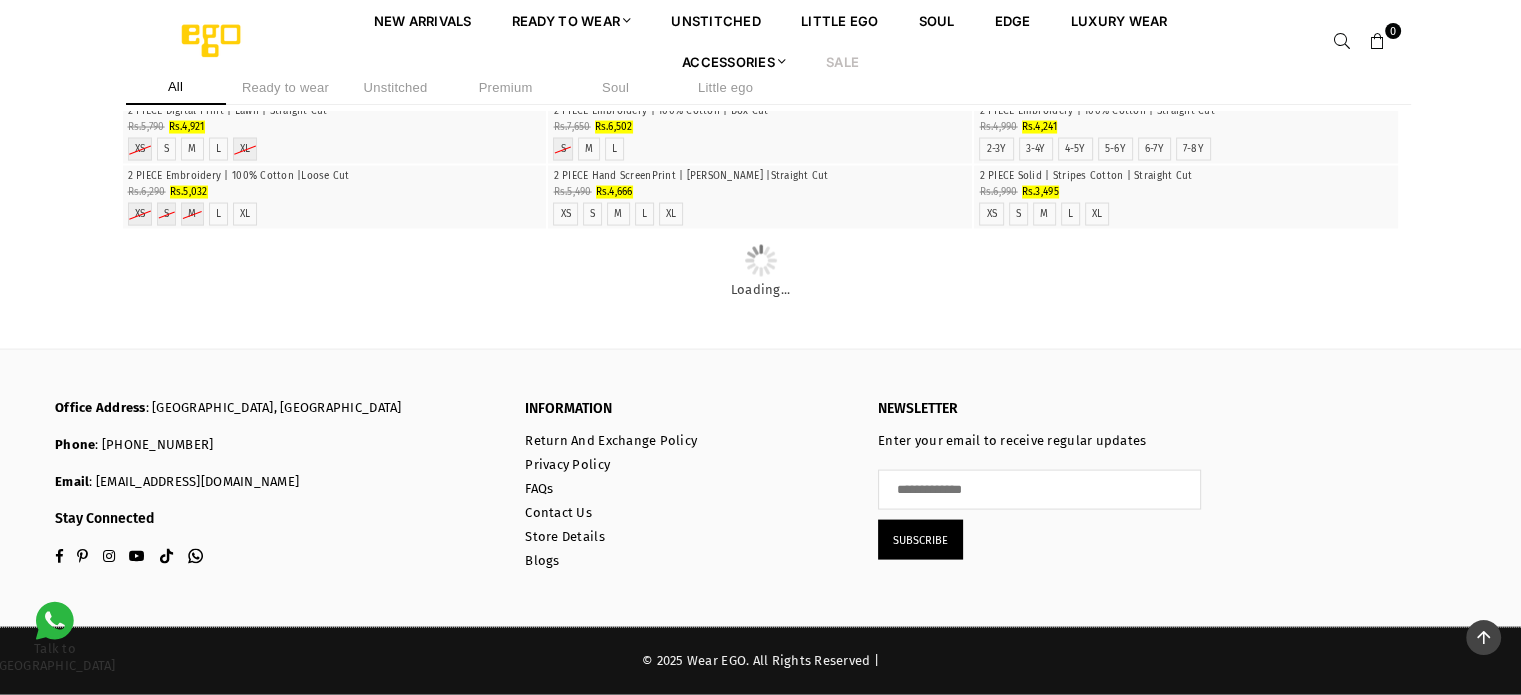 click on "Ready to wear" at bounding box center (286, 87) 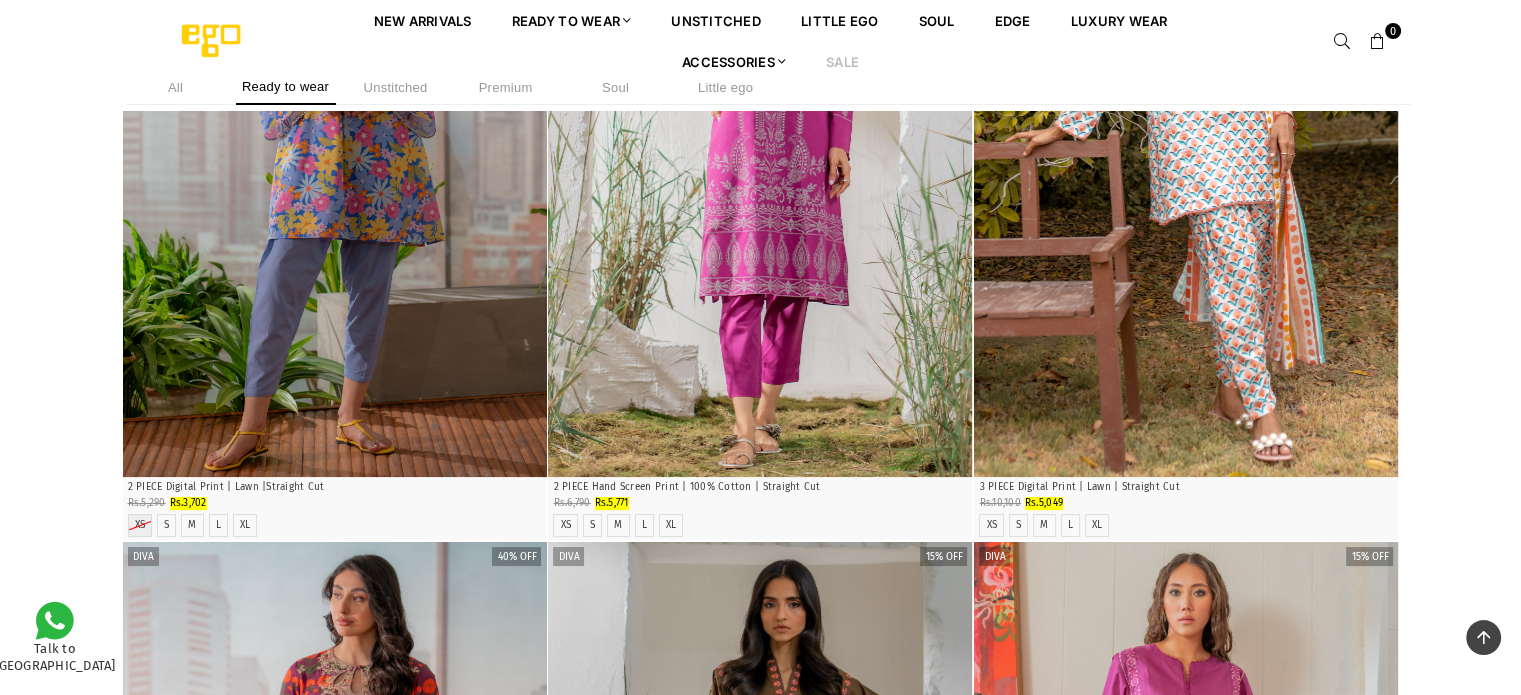 scroll, scrollTop: 7760, scrollLeft: 0, axis: vertical 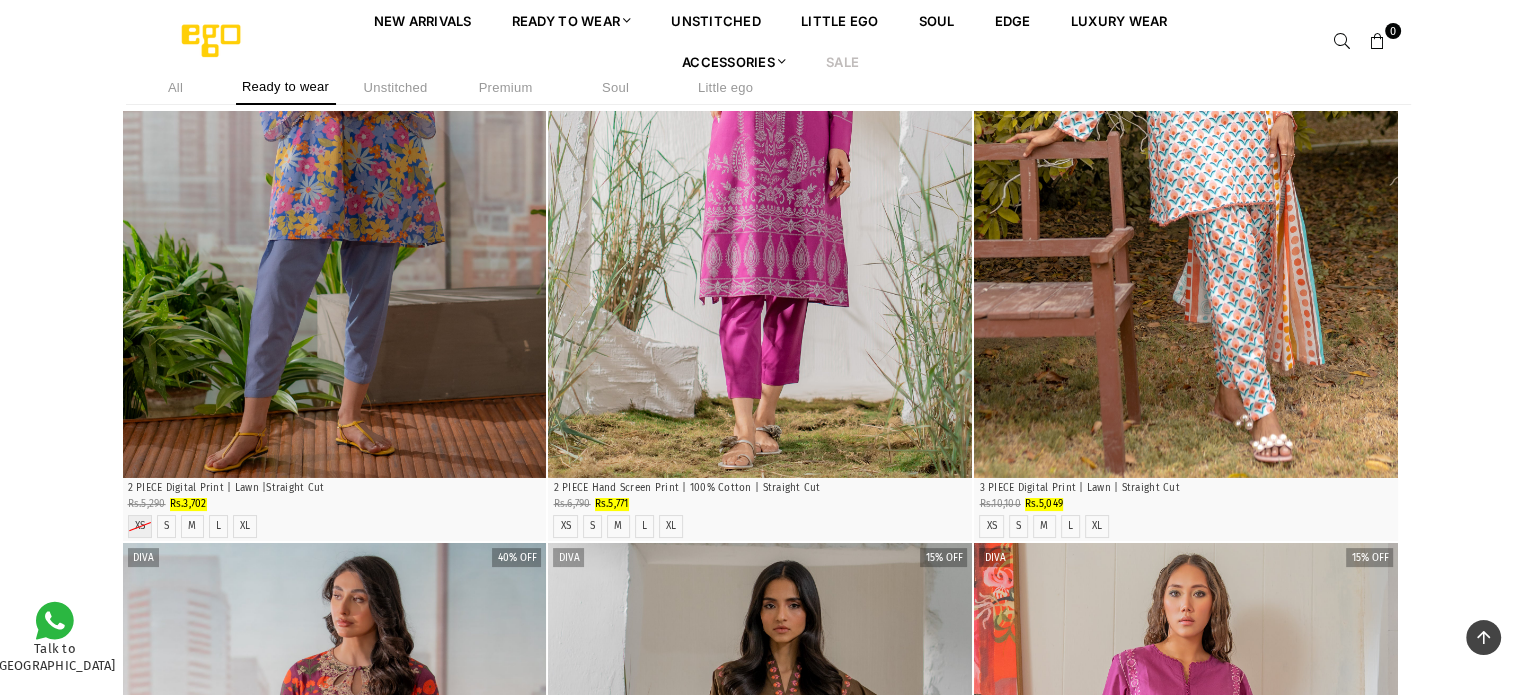 click on "**********" at bounding box center [760, -1571] 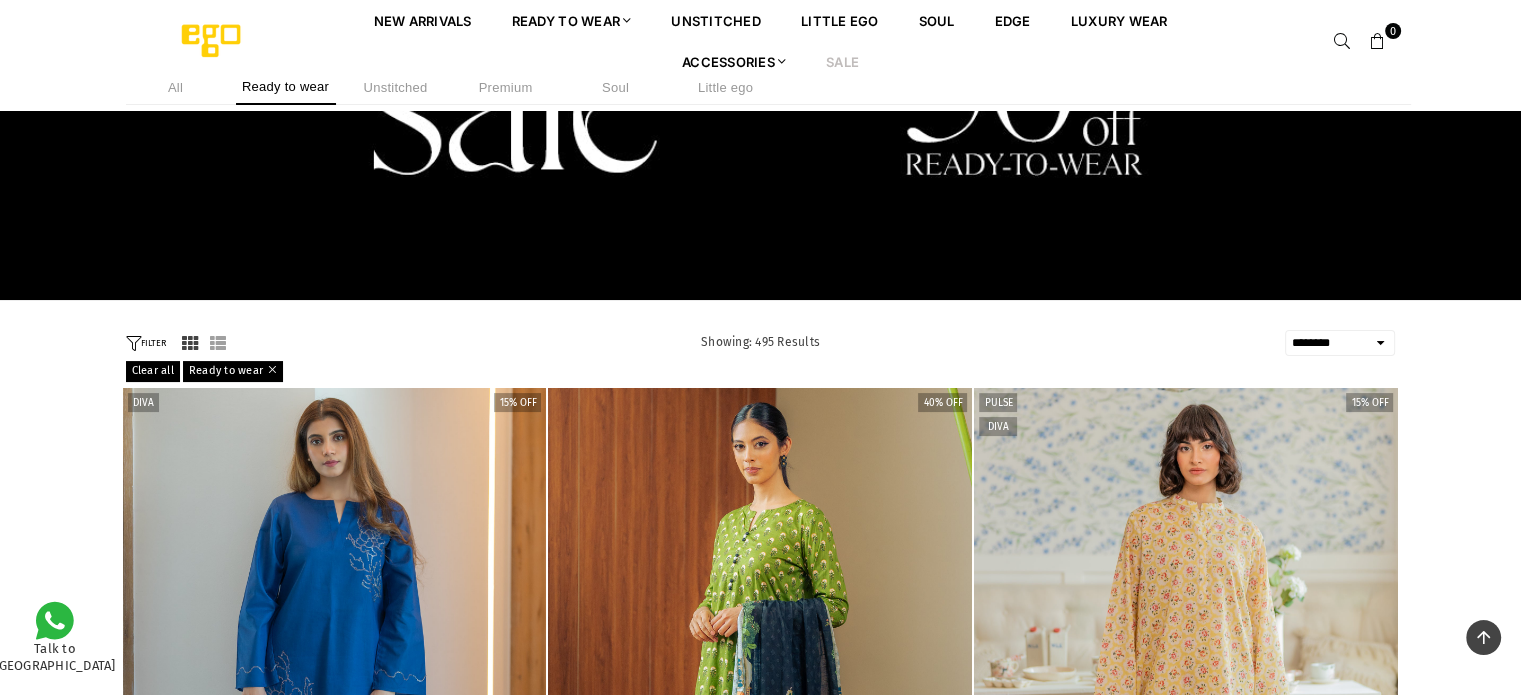 scroll, scrollTop: 173, scrollLeft: 0, axis: vertical 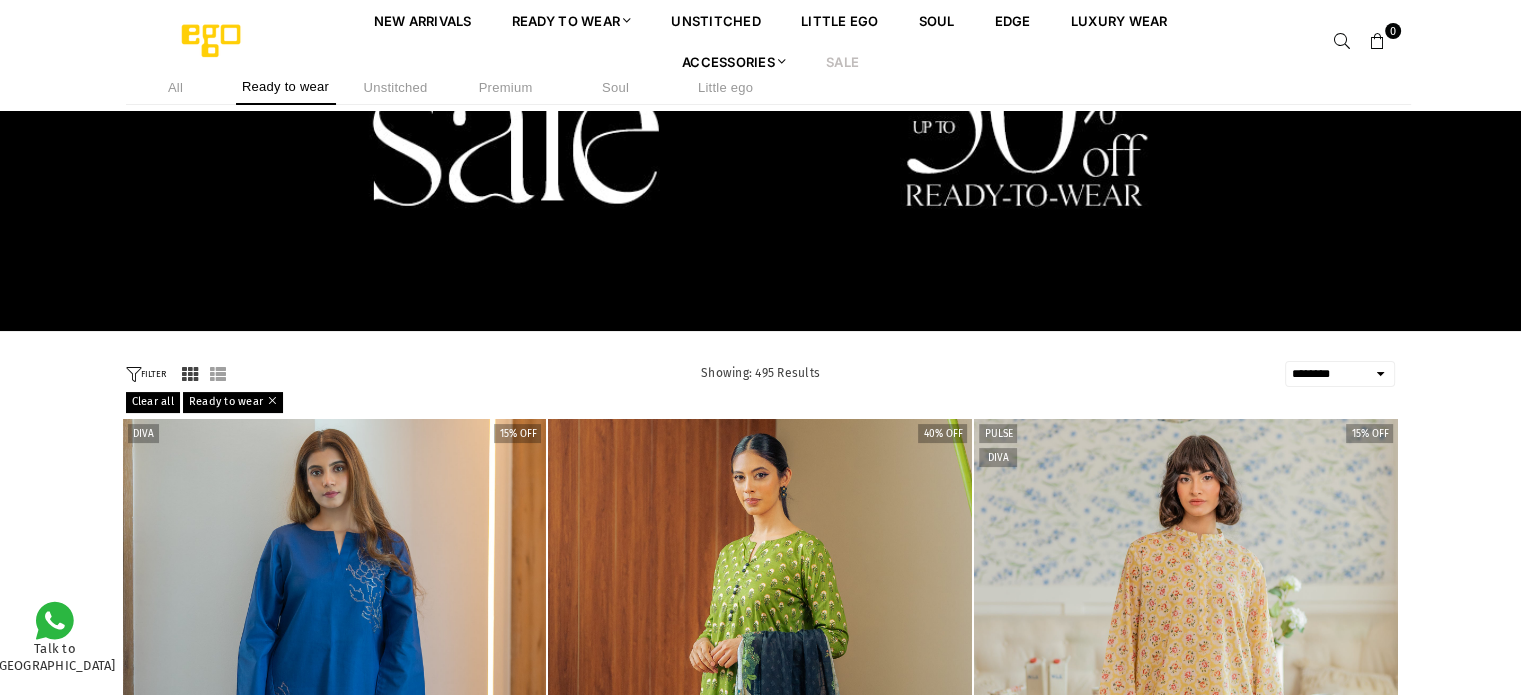 click on "FILTER" at bounding box center [146, 374] 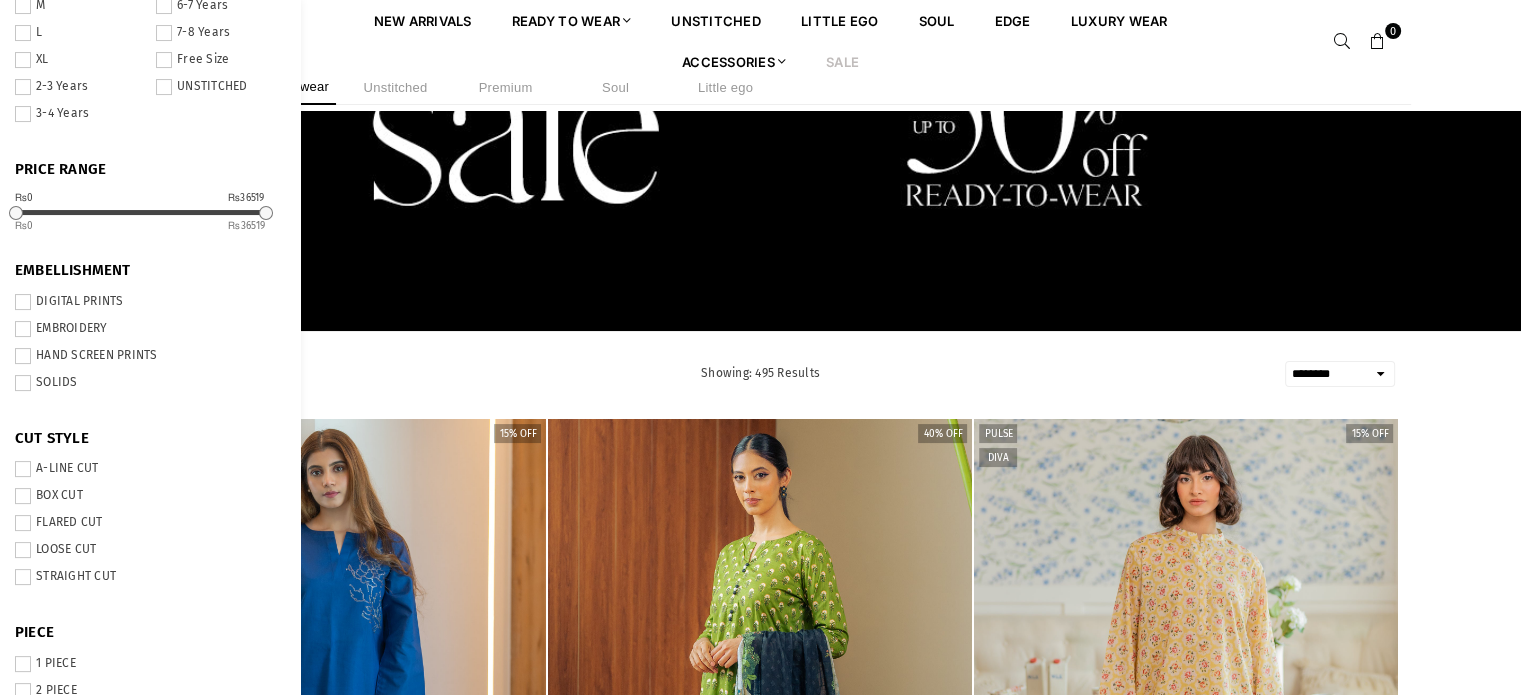 scroll, scrollTop: 0, scrollLeft: 0, axis: both 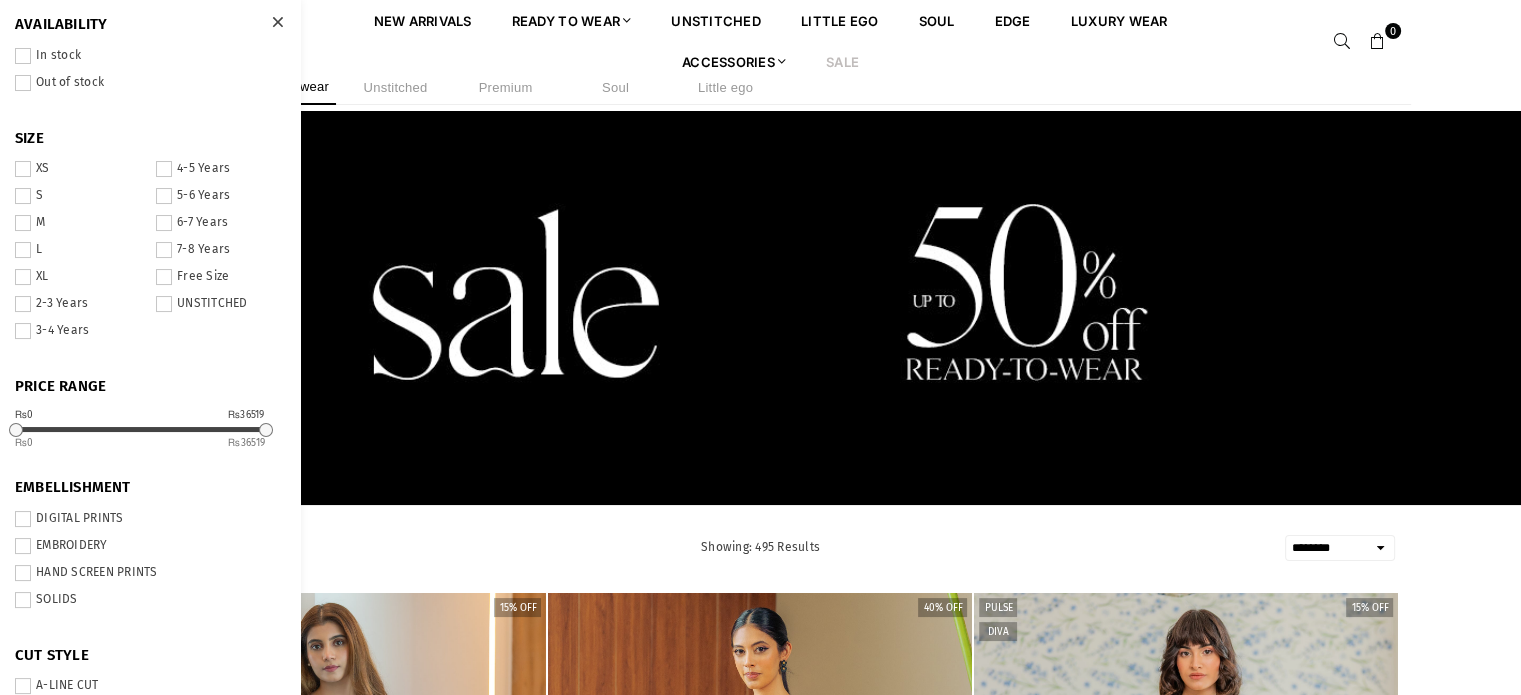 drag, startPoint x: 15, startPoint y: 429, endPoint x: 0, endPoint y: 434, distance: 15.811388 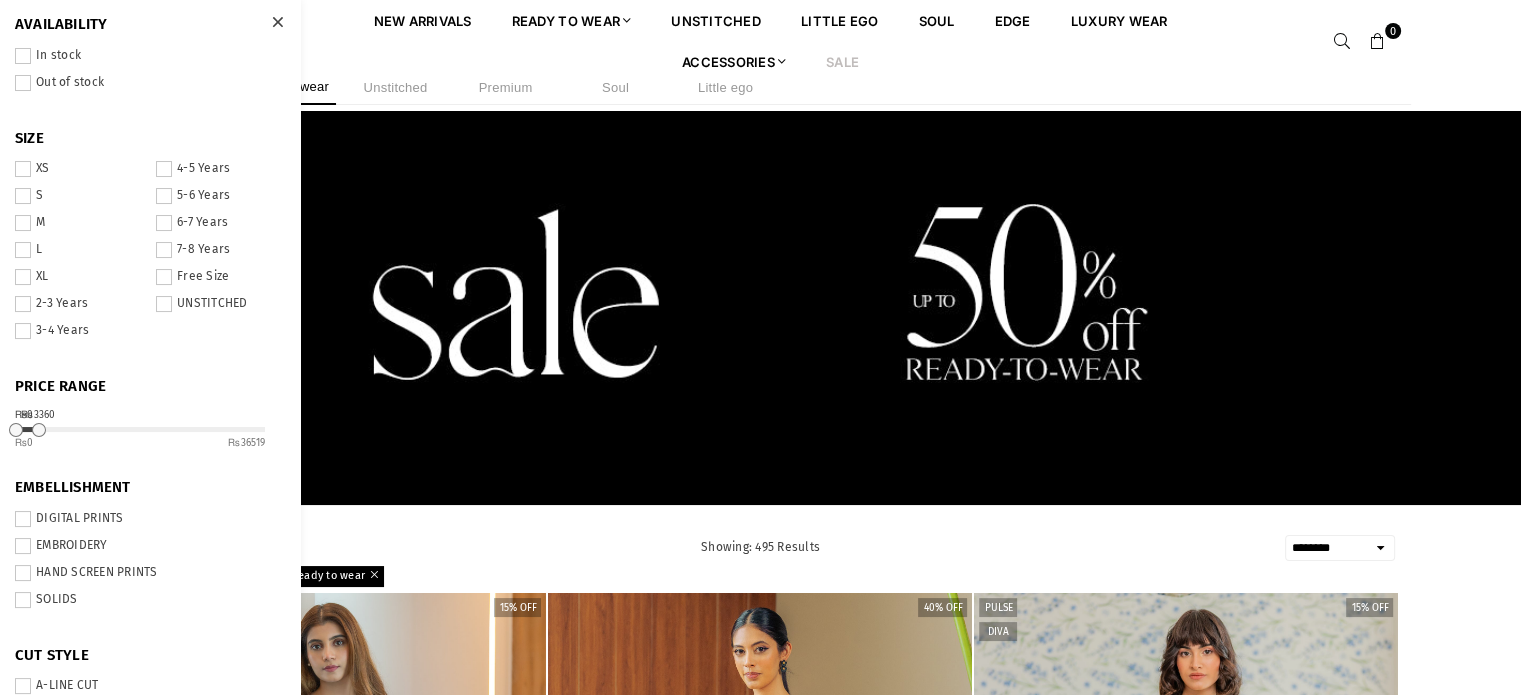 drag, startPoint x: 265, startPoint y: 431, endPoint x: 38, endPoint y: 451, distance: 227.87935 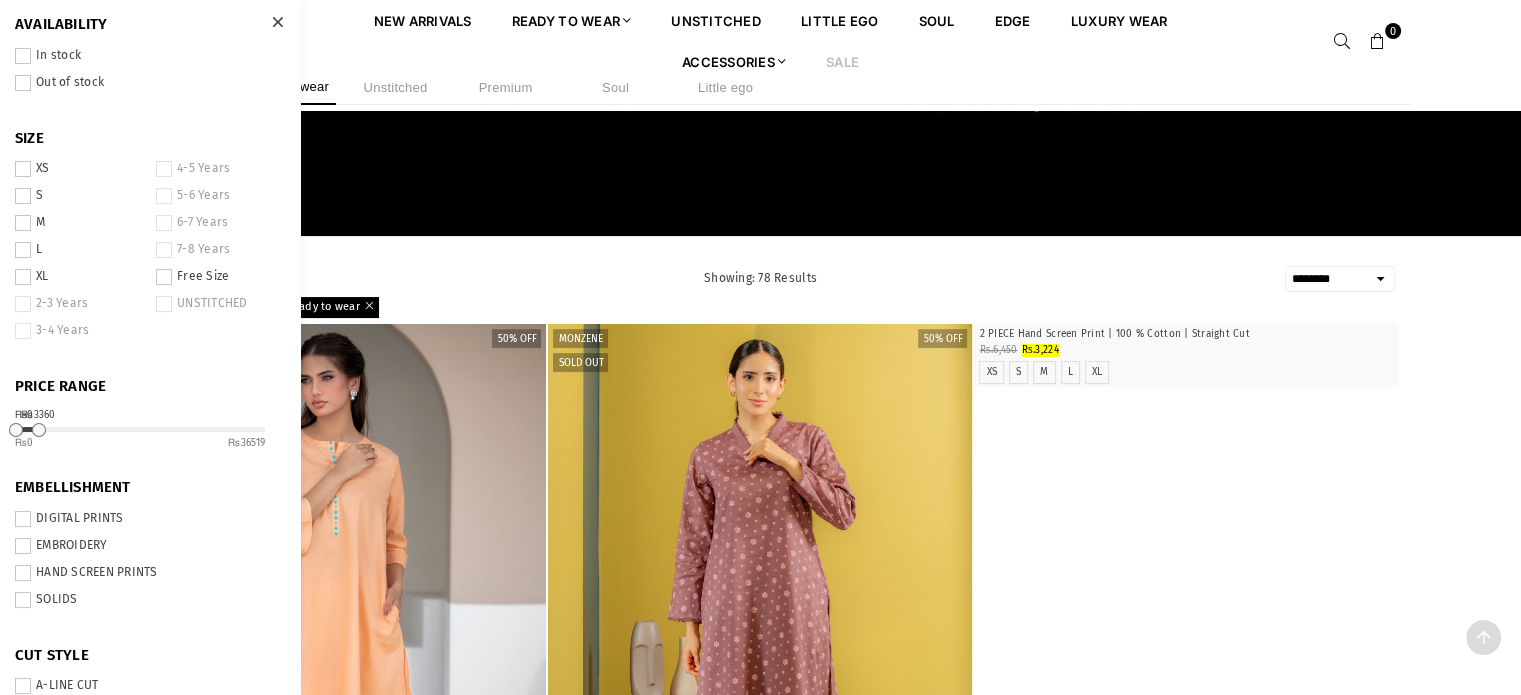 scroll, scrollTop: 282, scrollLeft: 0, axis: vertical 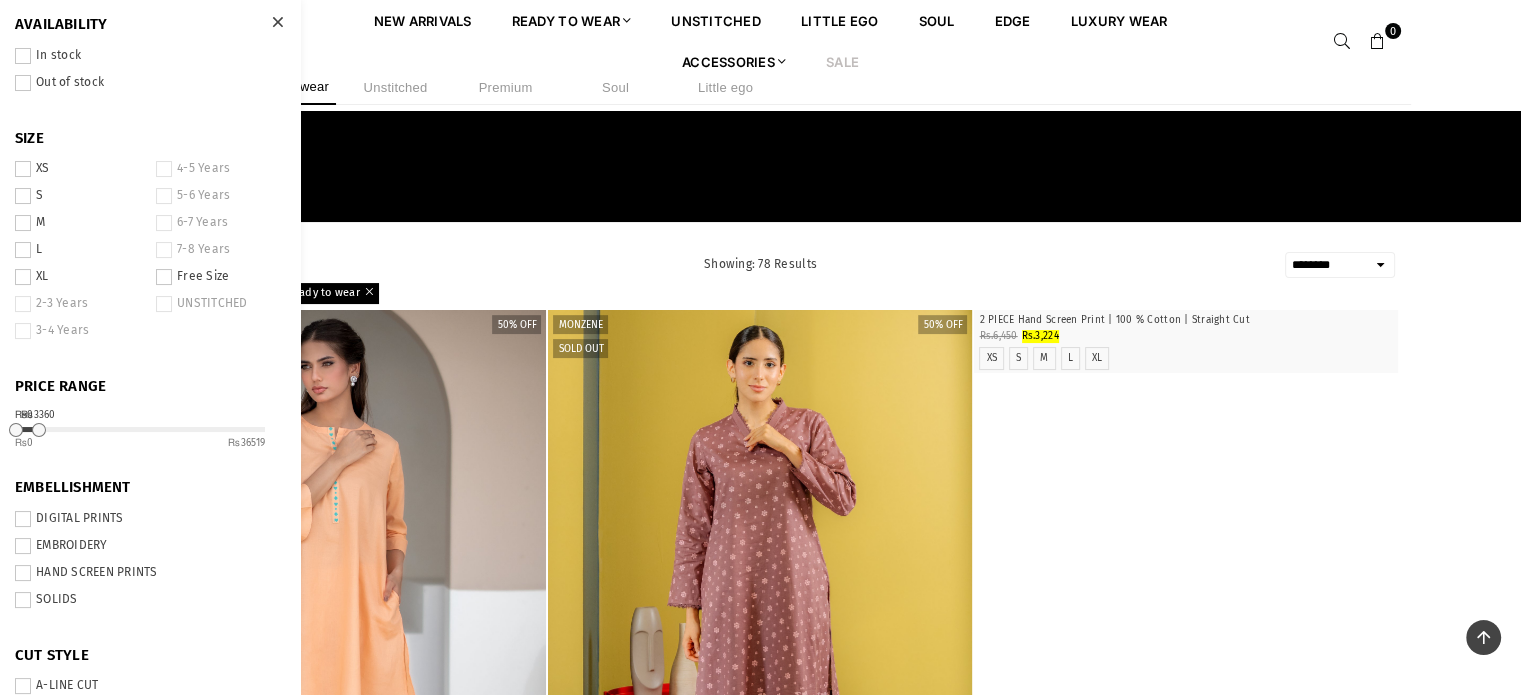 click on "**********" at bounding box center (761, 265) 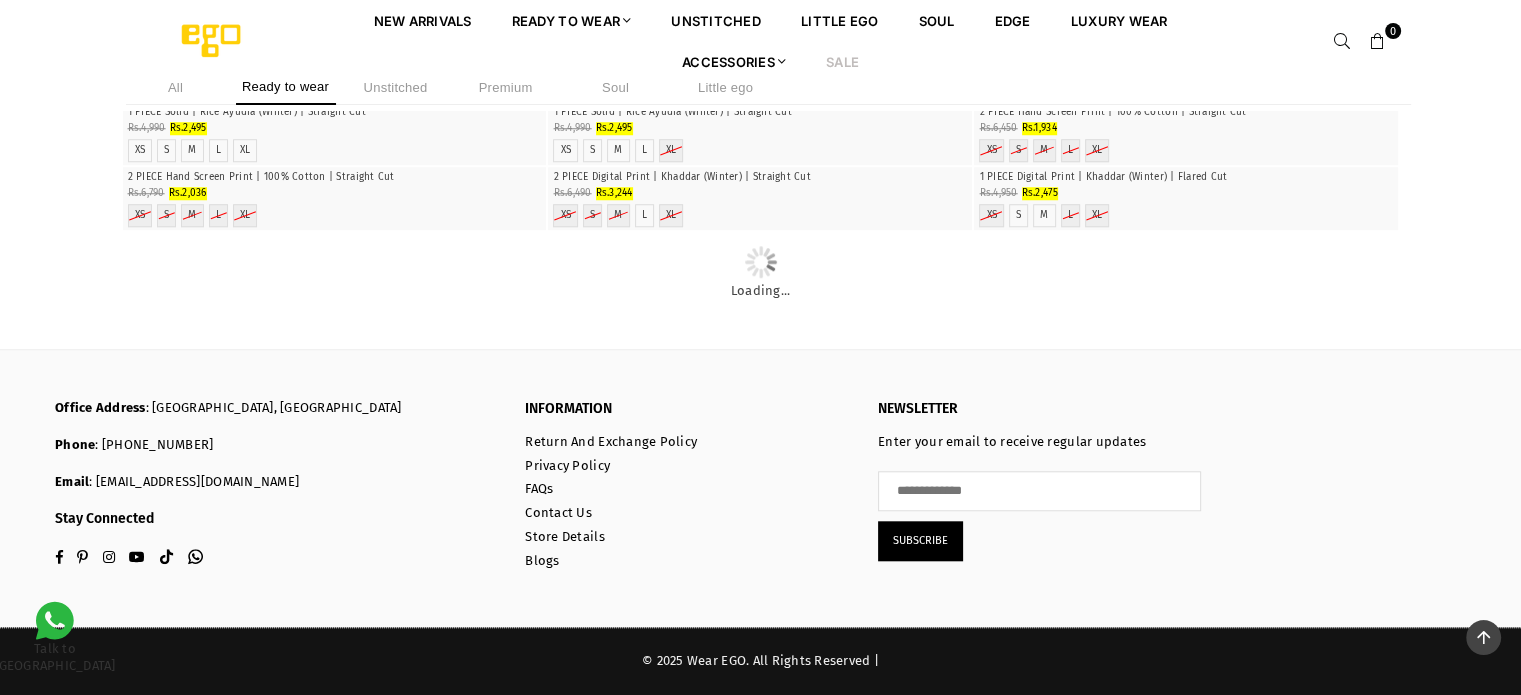 scroll, scrollTop: 4682, scrollLeft: 0, axis: vertical 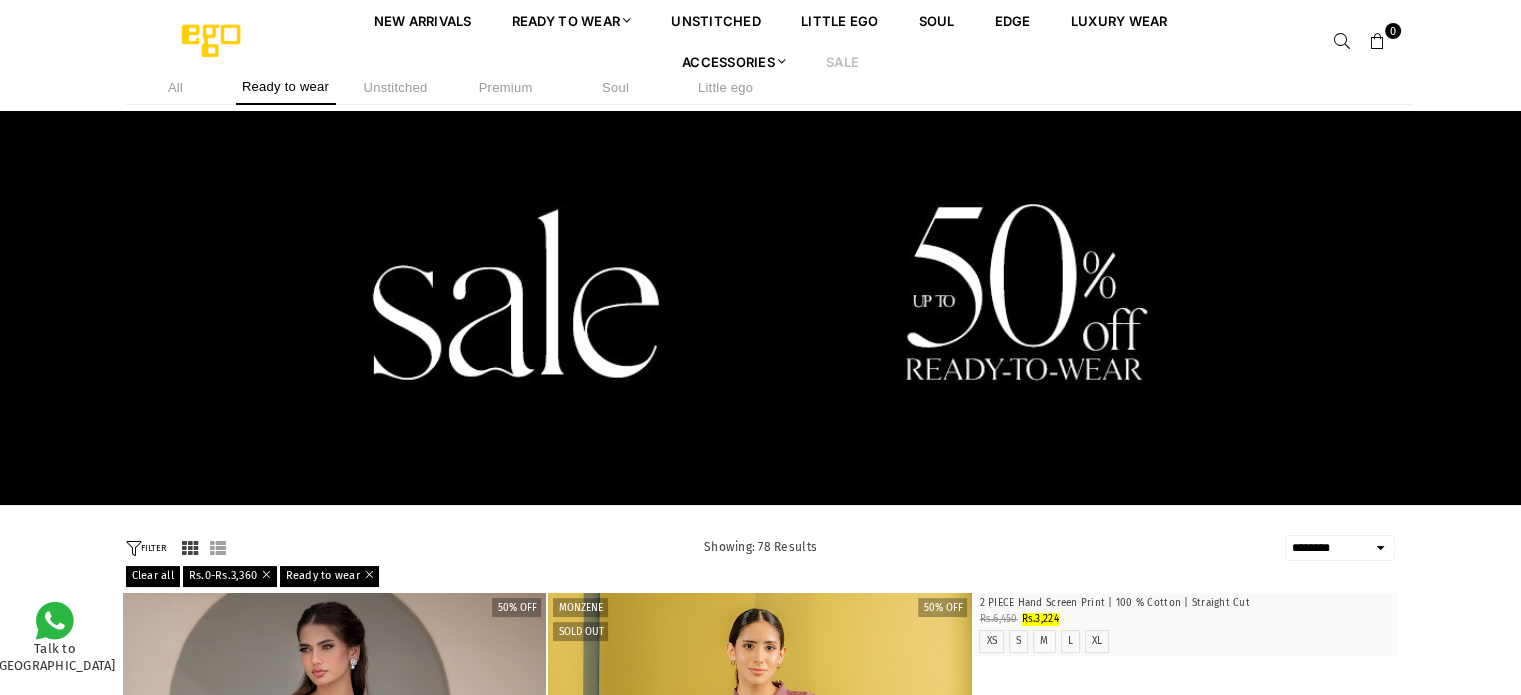 click at bounding box center (190, 548) 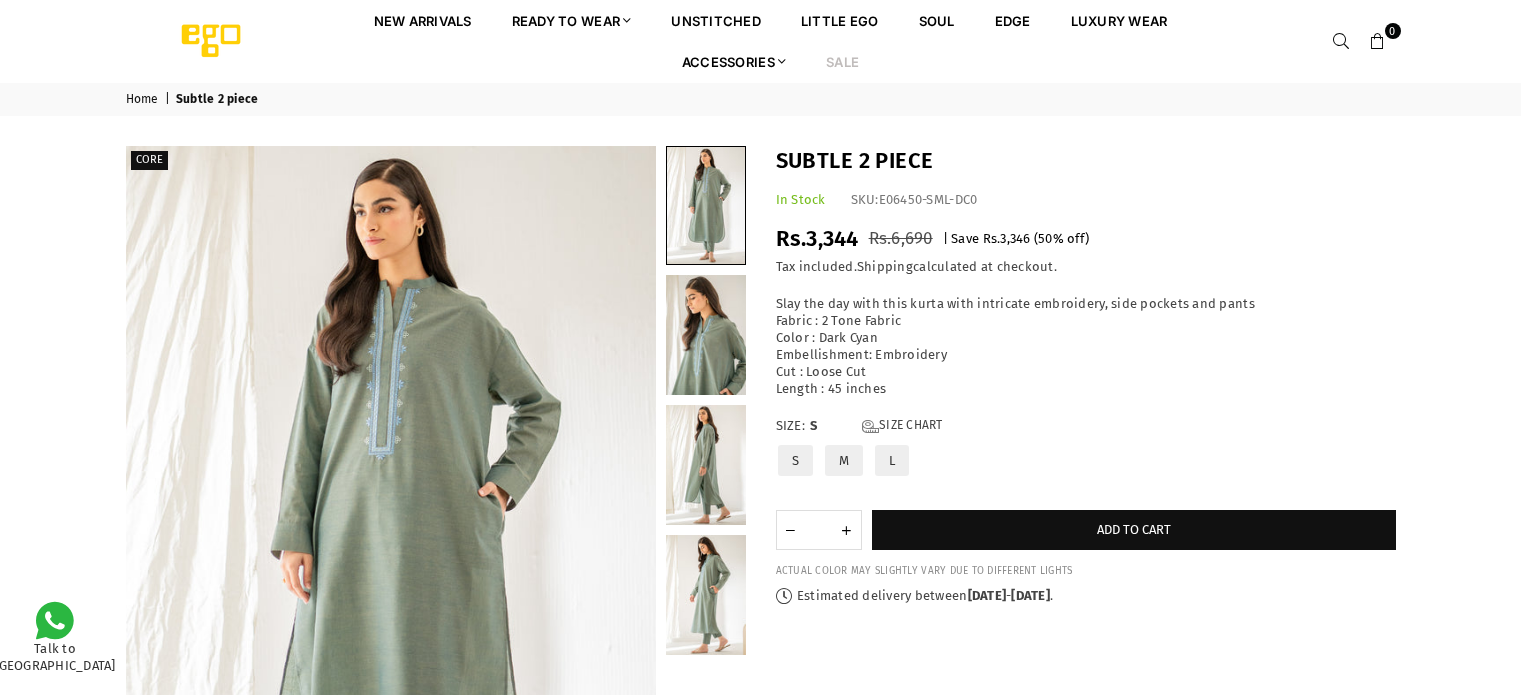 scroll, scrollTop: 0, scrollLeft: 0, axis: both 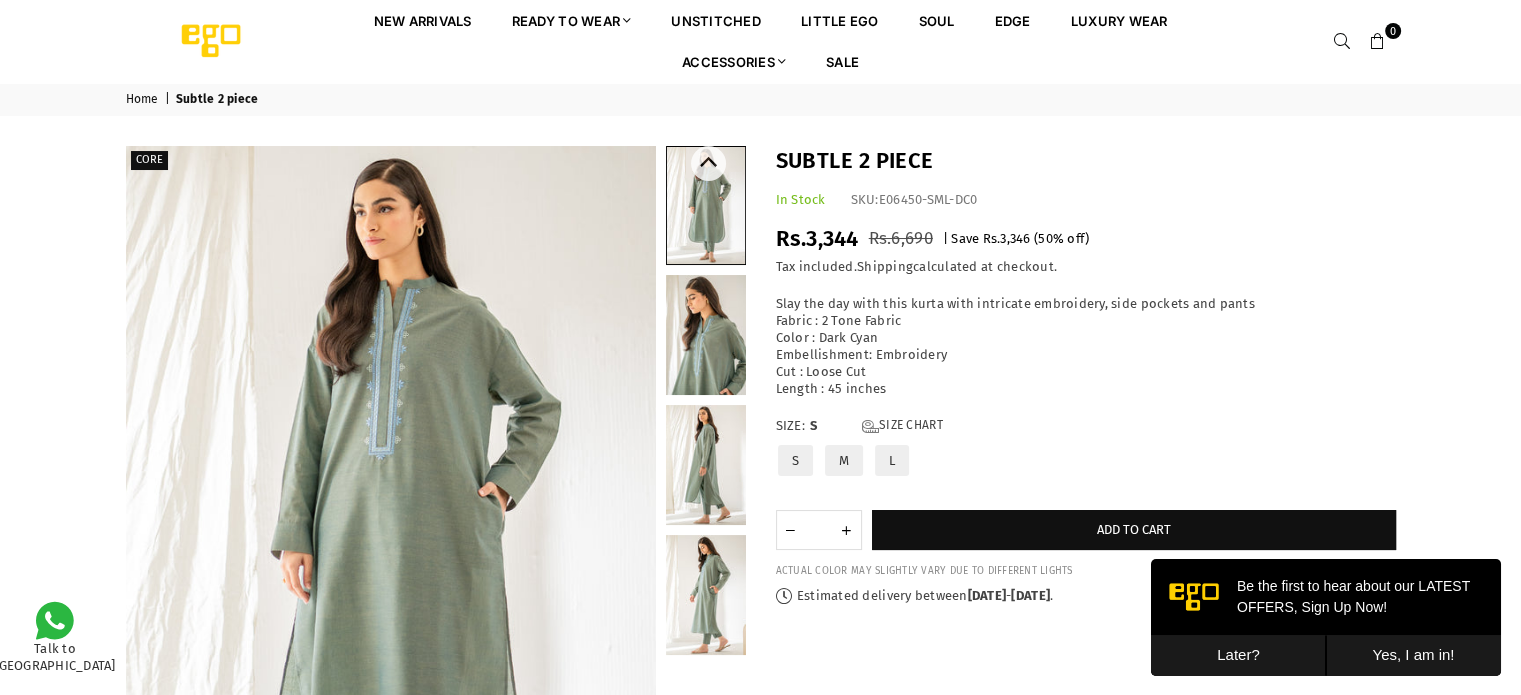click at bounding box center [706, 465] 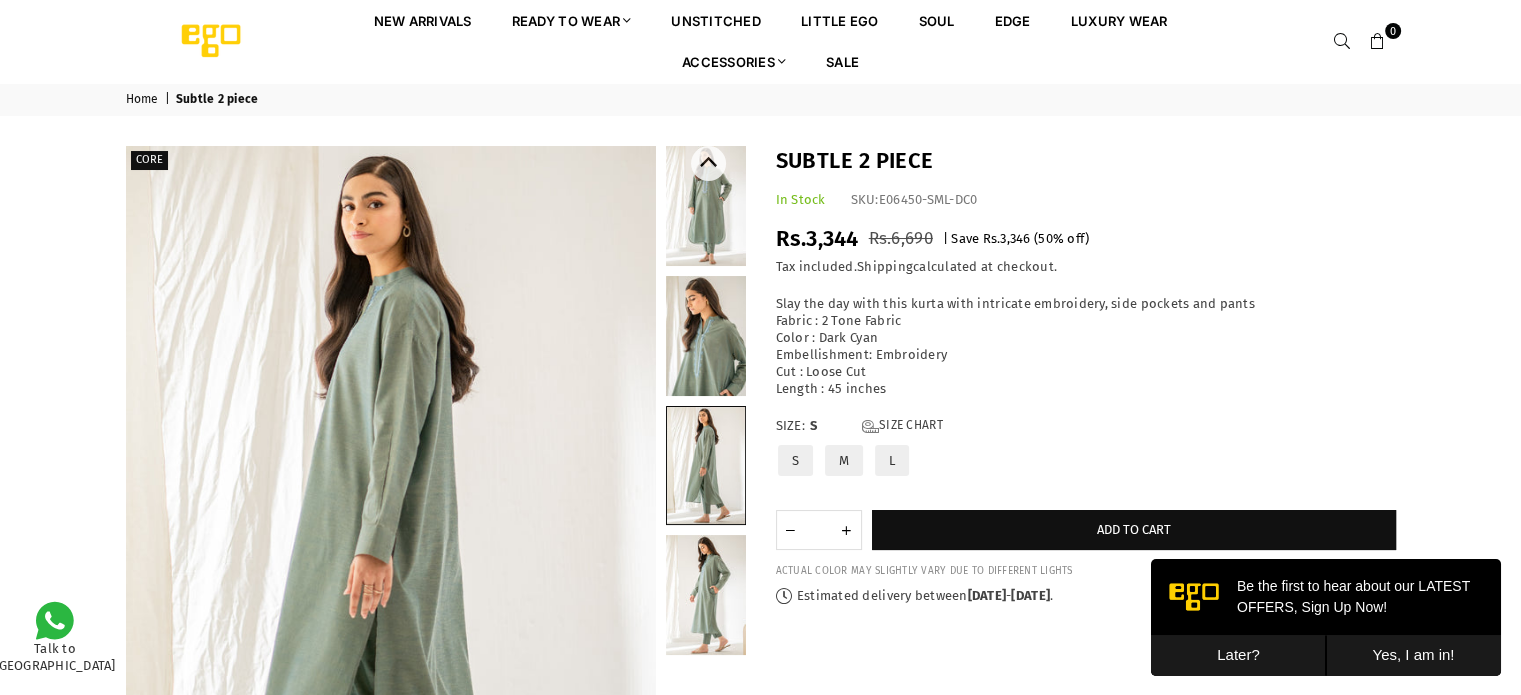 click at bounding box center (706, 595) 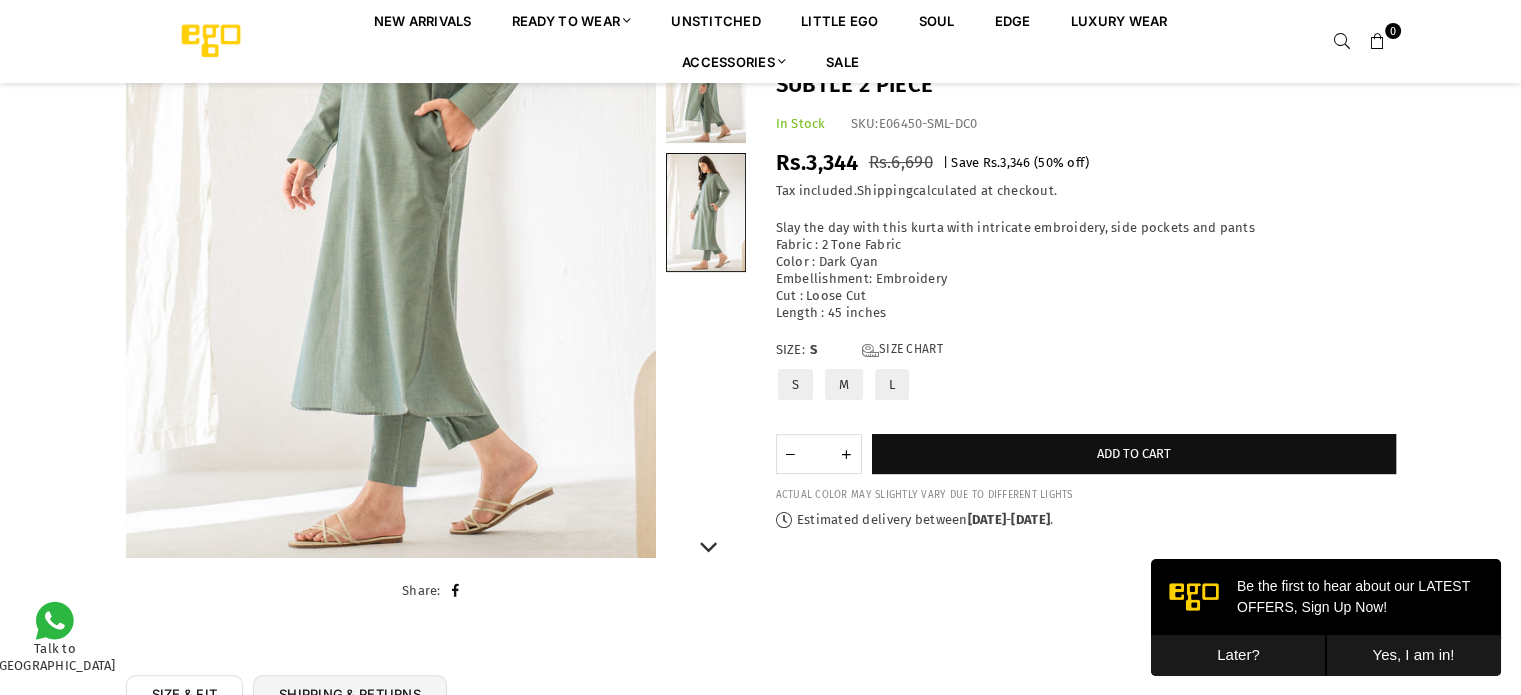 scroll, scrollTop: 82, scrollLeft: 0, axis: vertical 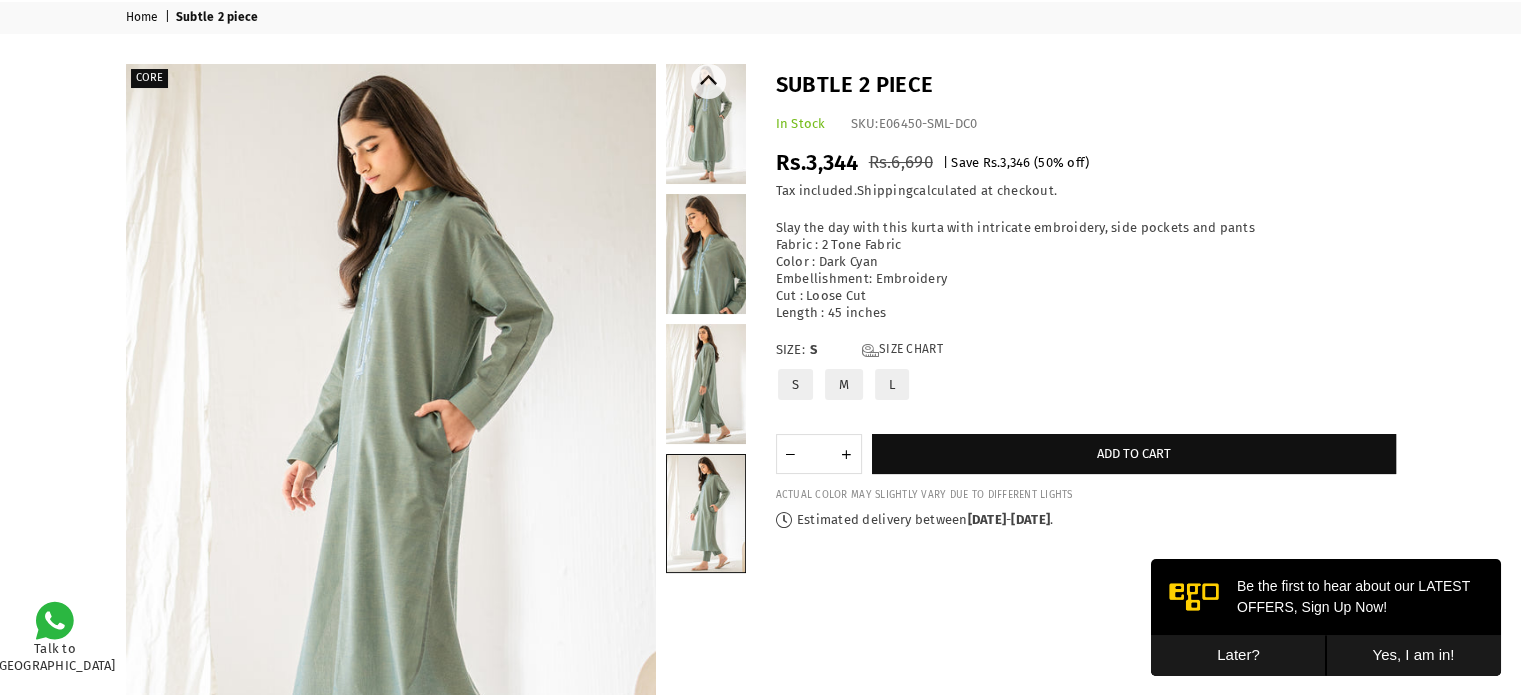 click at bounding box center (706, 384) 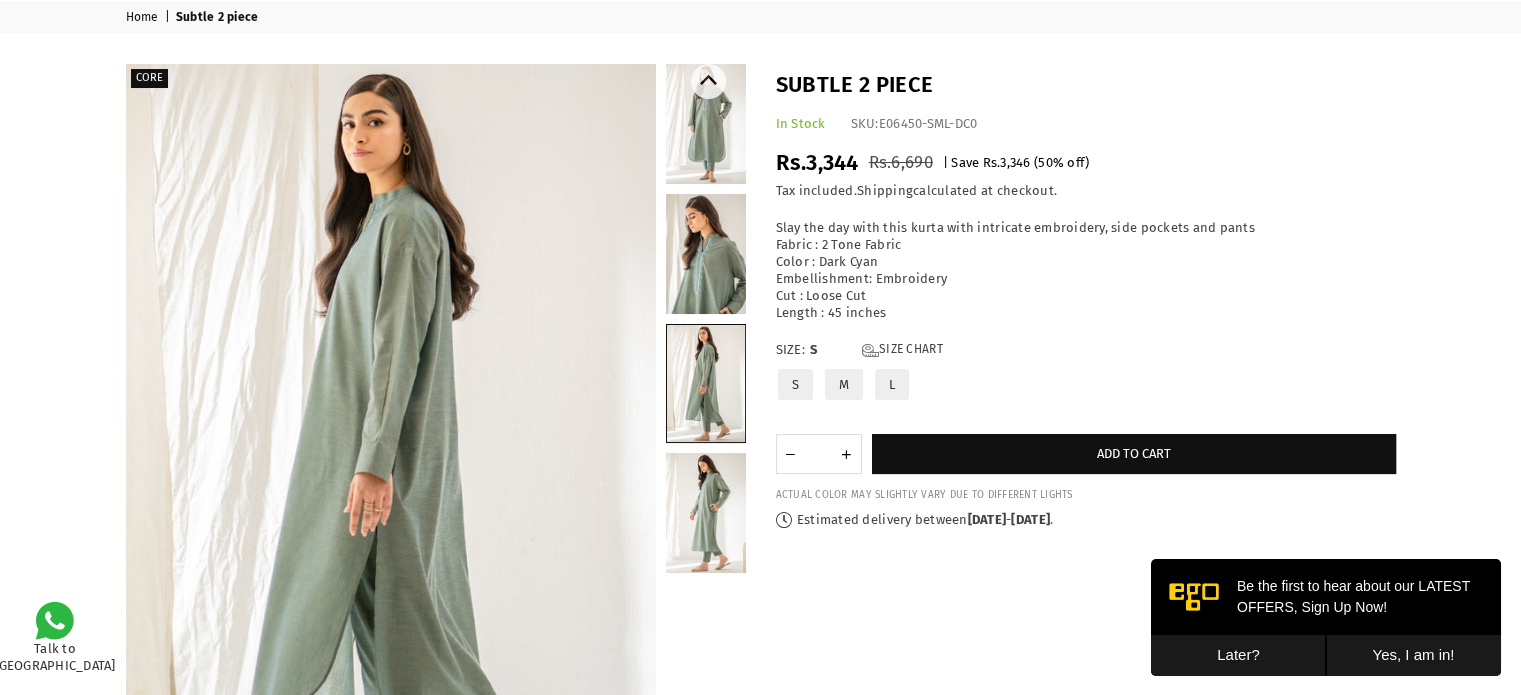 click at bounding box center (706, 254) 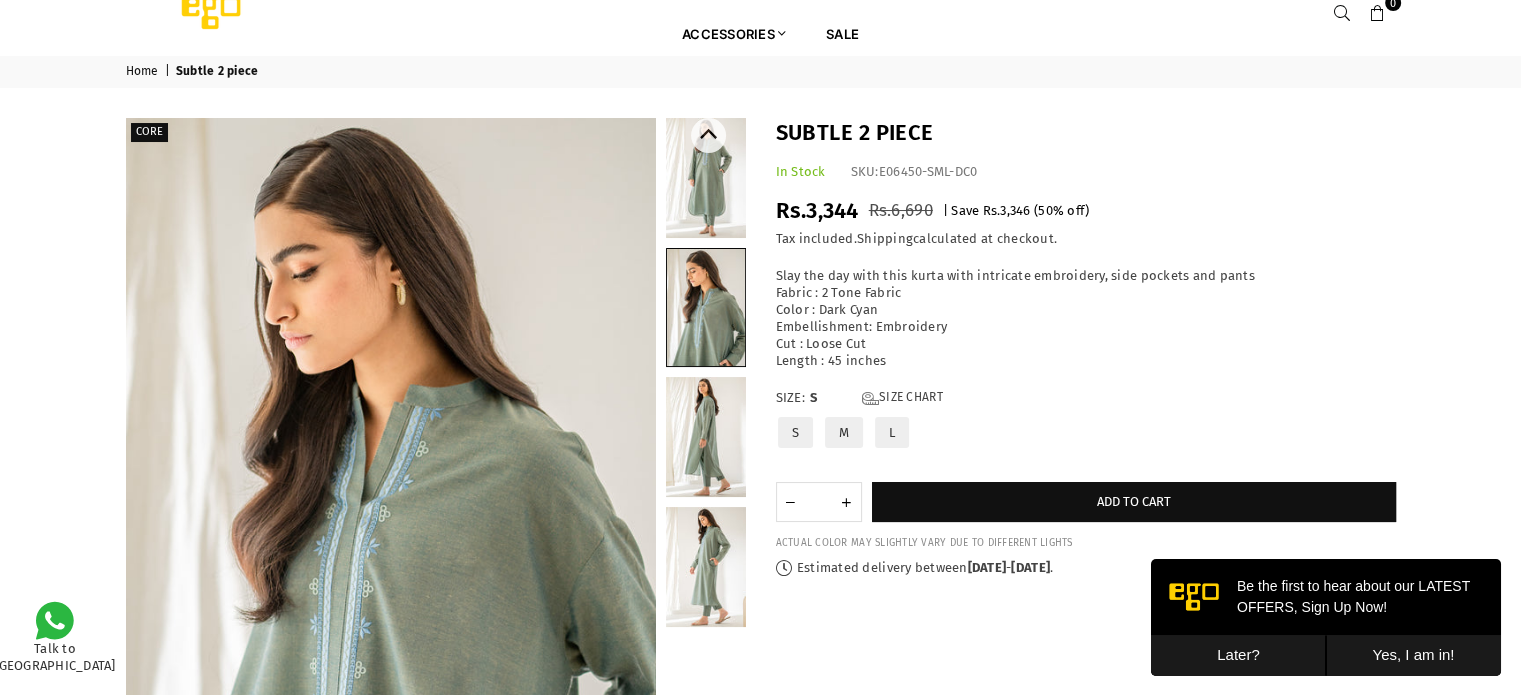 scroll, scrollTop: 0, scrollLeft: 0, axis: both 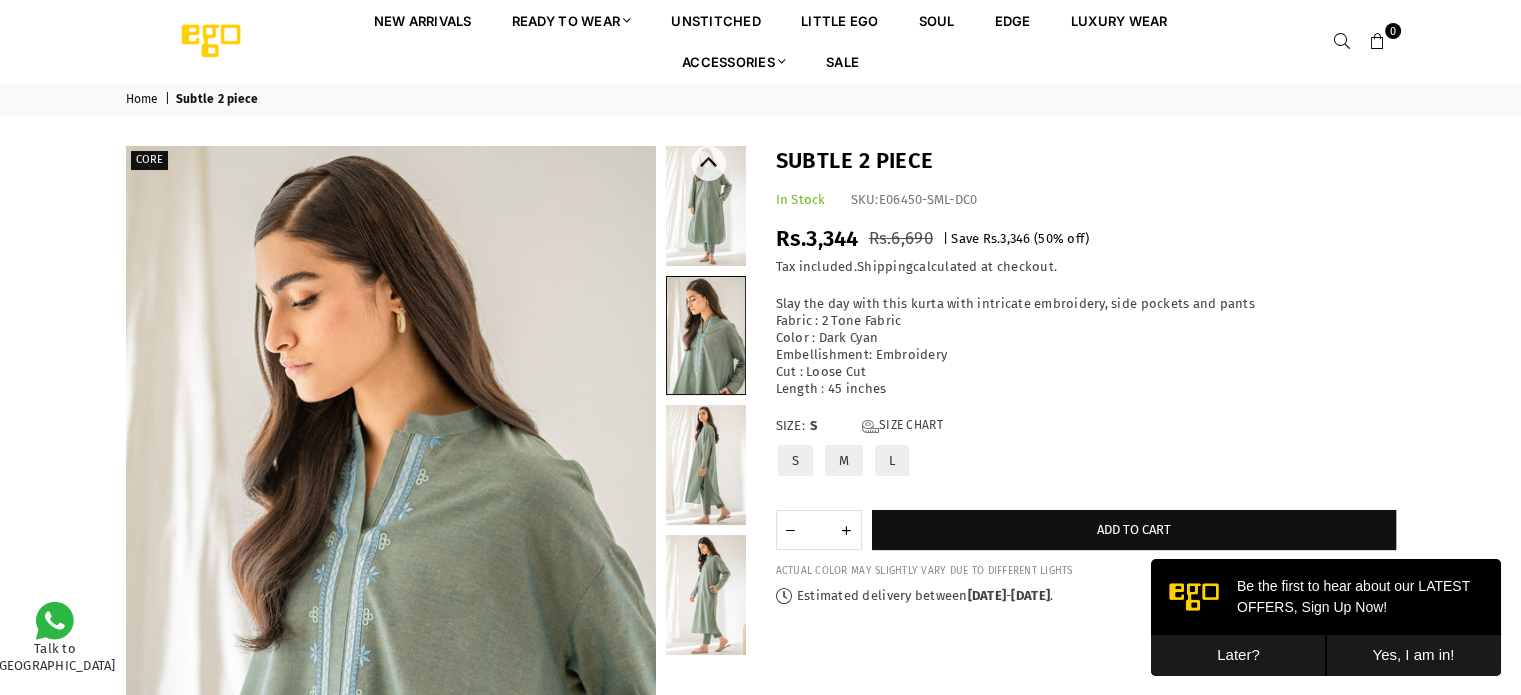 click at bounding box center [706, 206] 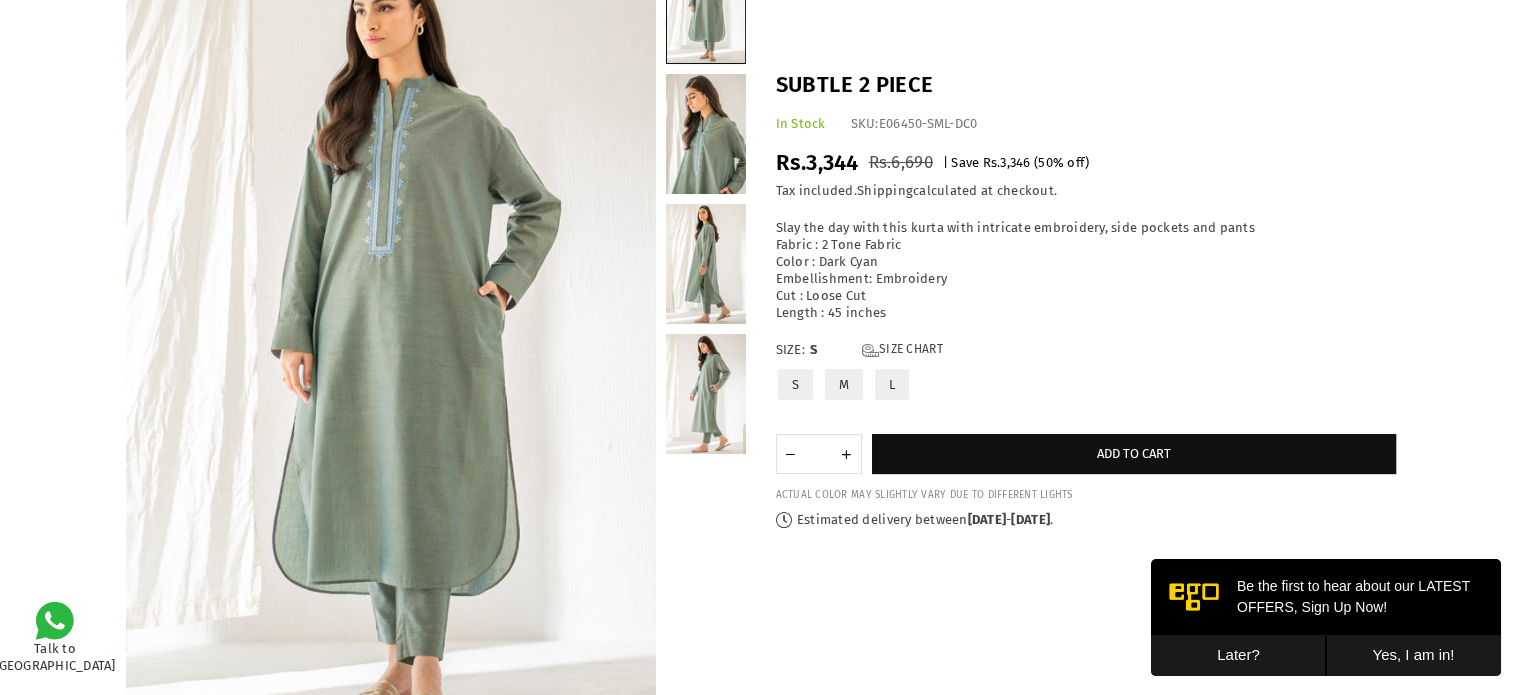 scroll, scrollTop: 82, scrollLeft: 0, axis: vertical 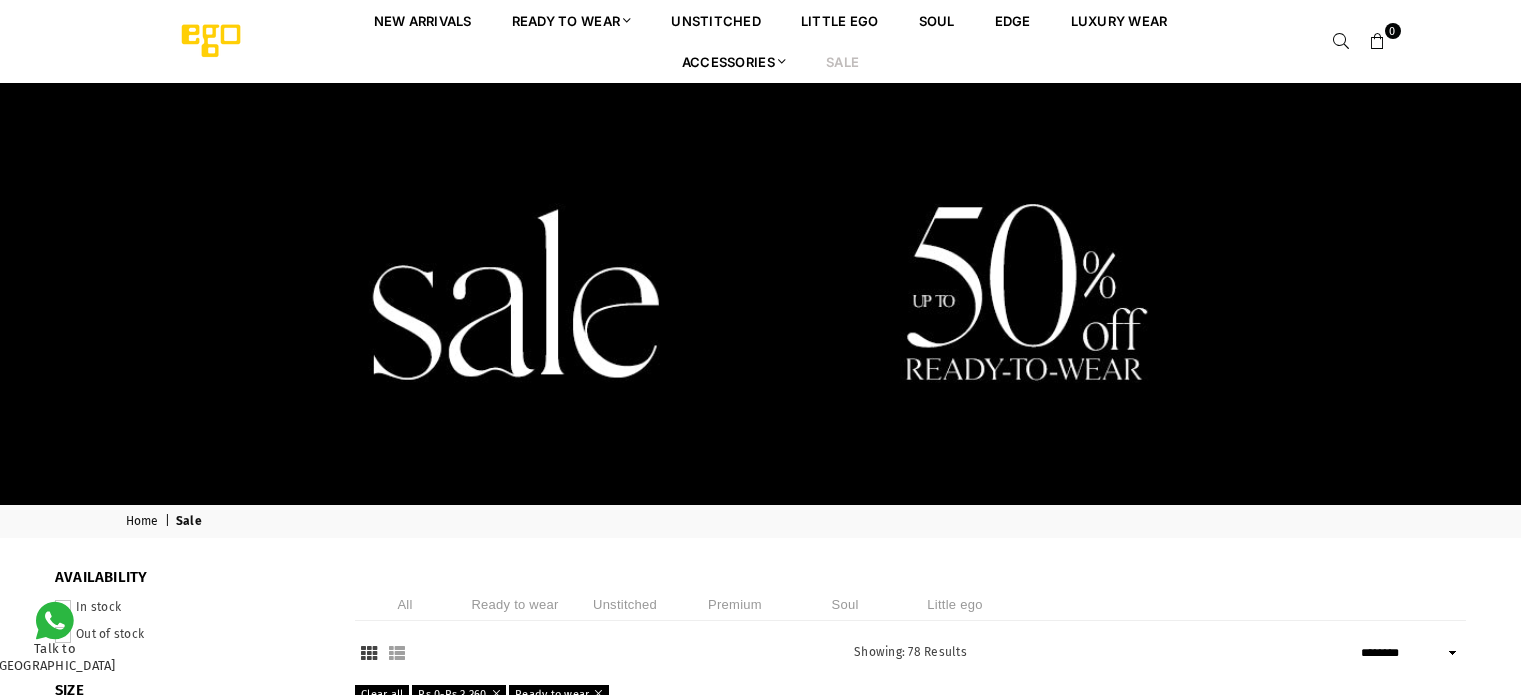 select on "******" 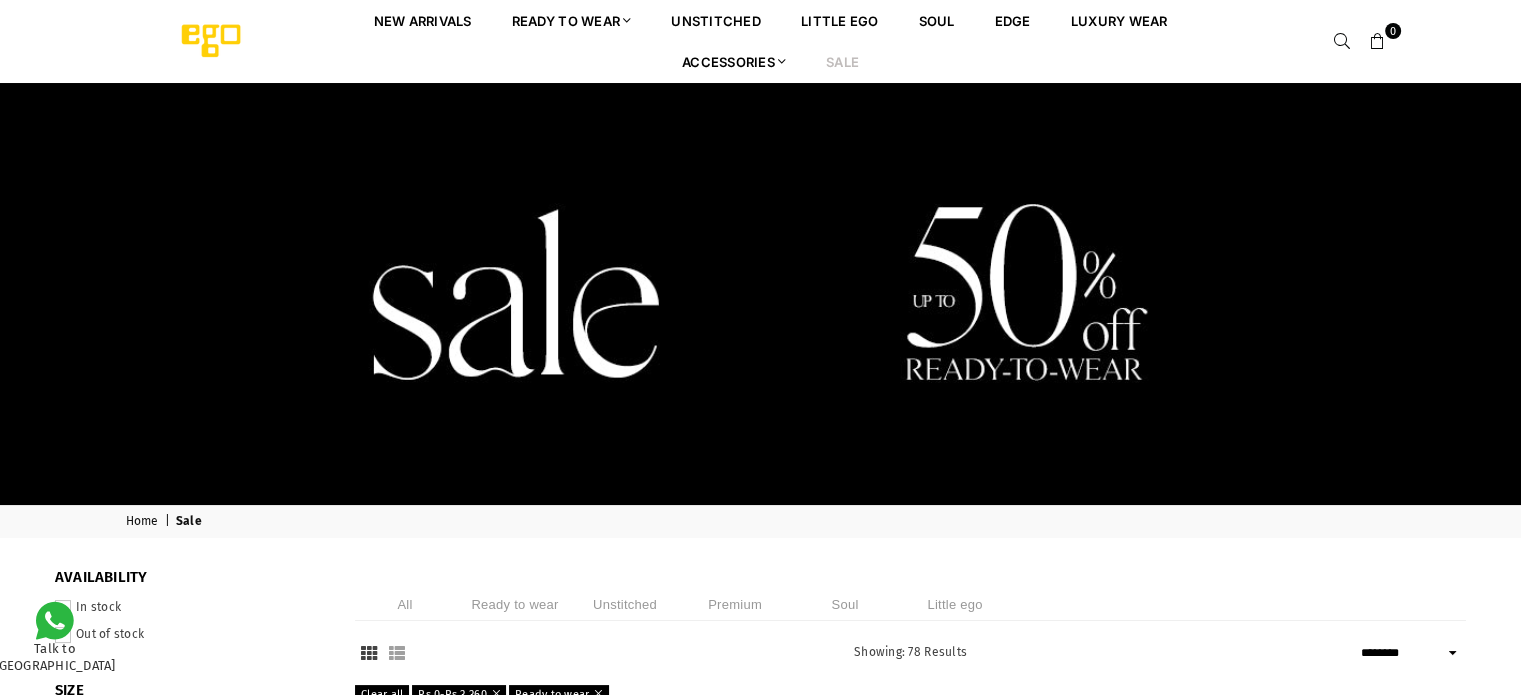 scroll, scrollTop: 0, scrollLeft: 0, axis: both 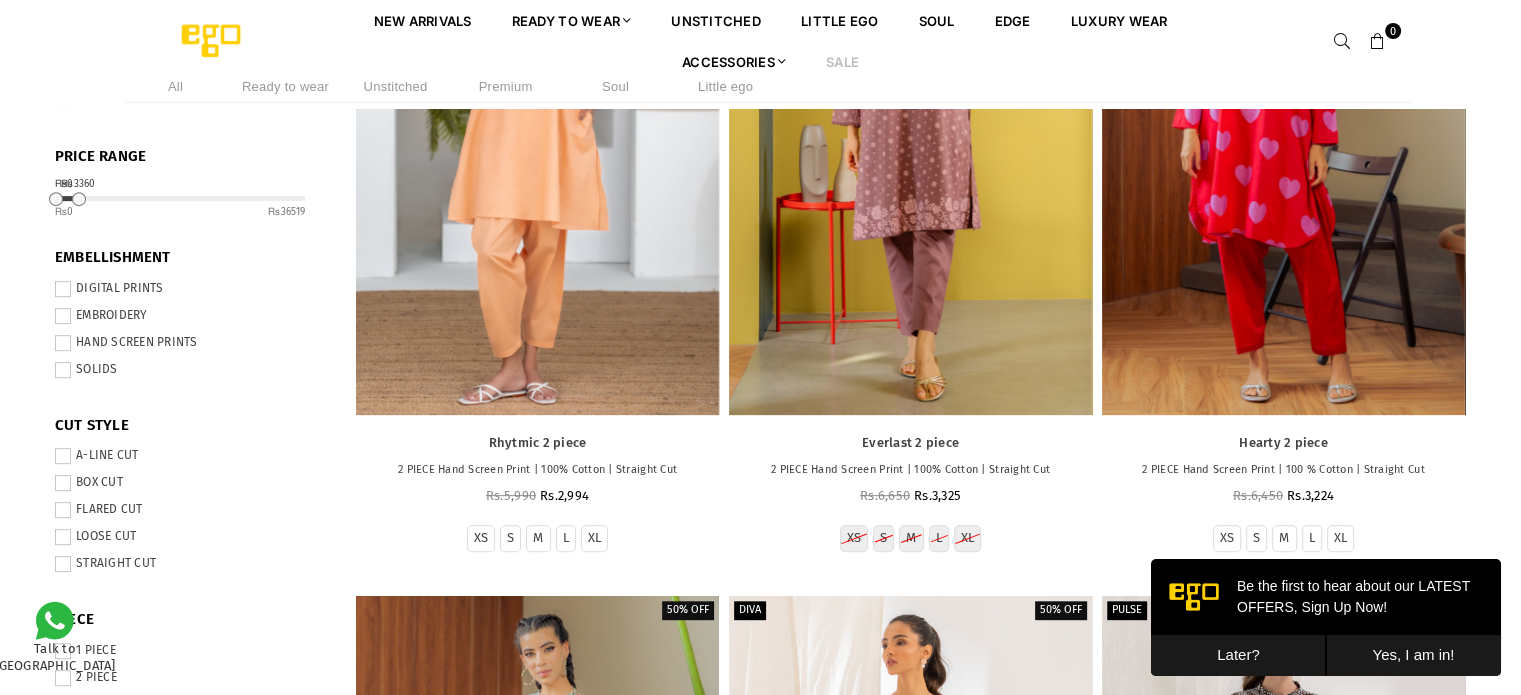 click on "Later?" at bounding box center [1238, 655] 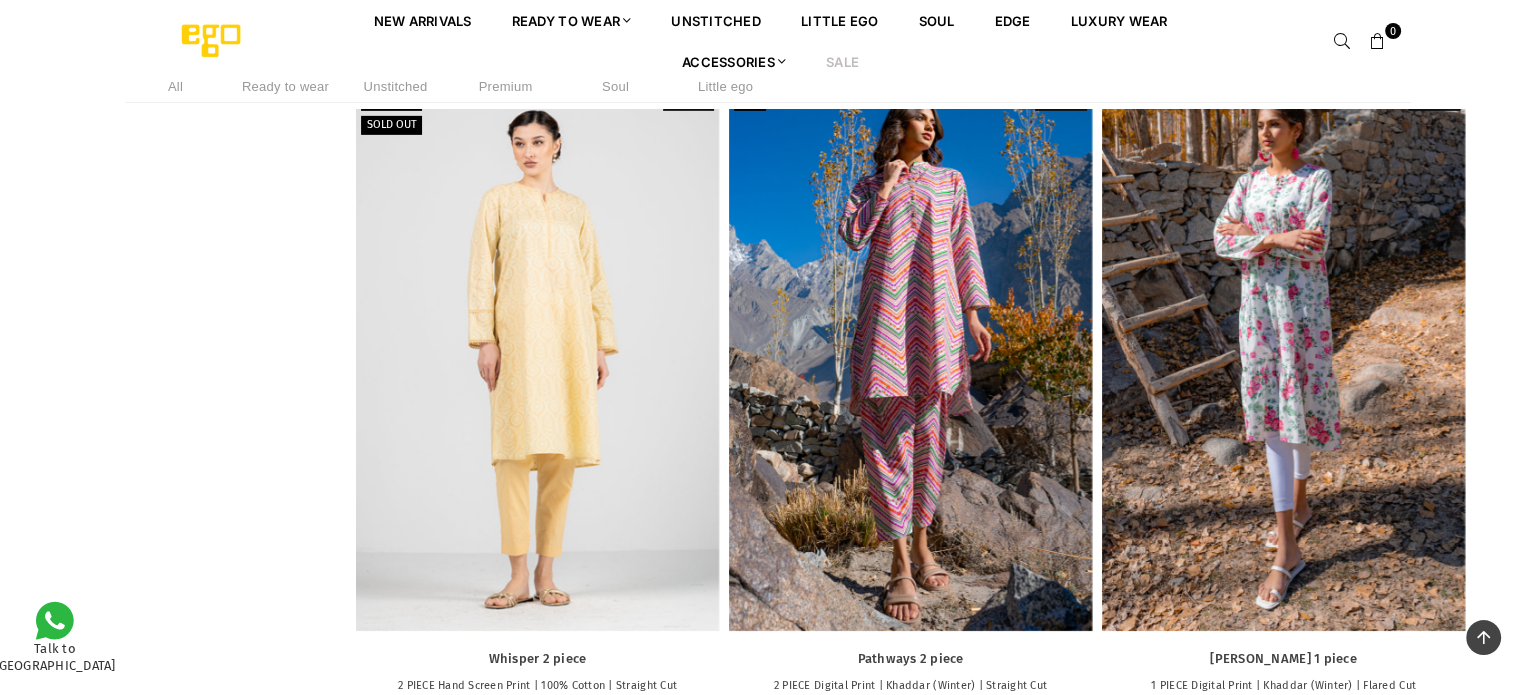 scroll, scrollTop: 6382, scrollLeft: 0, axis: vertical 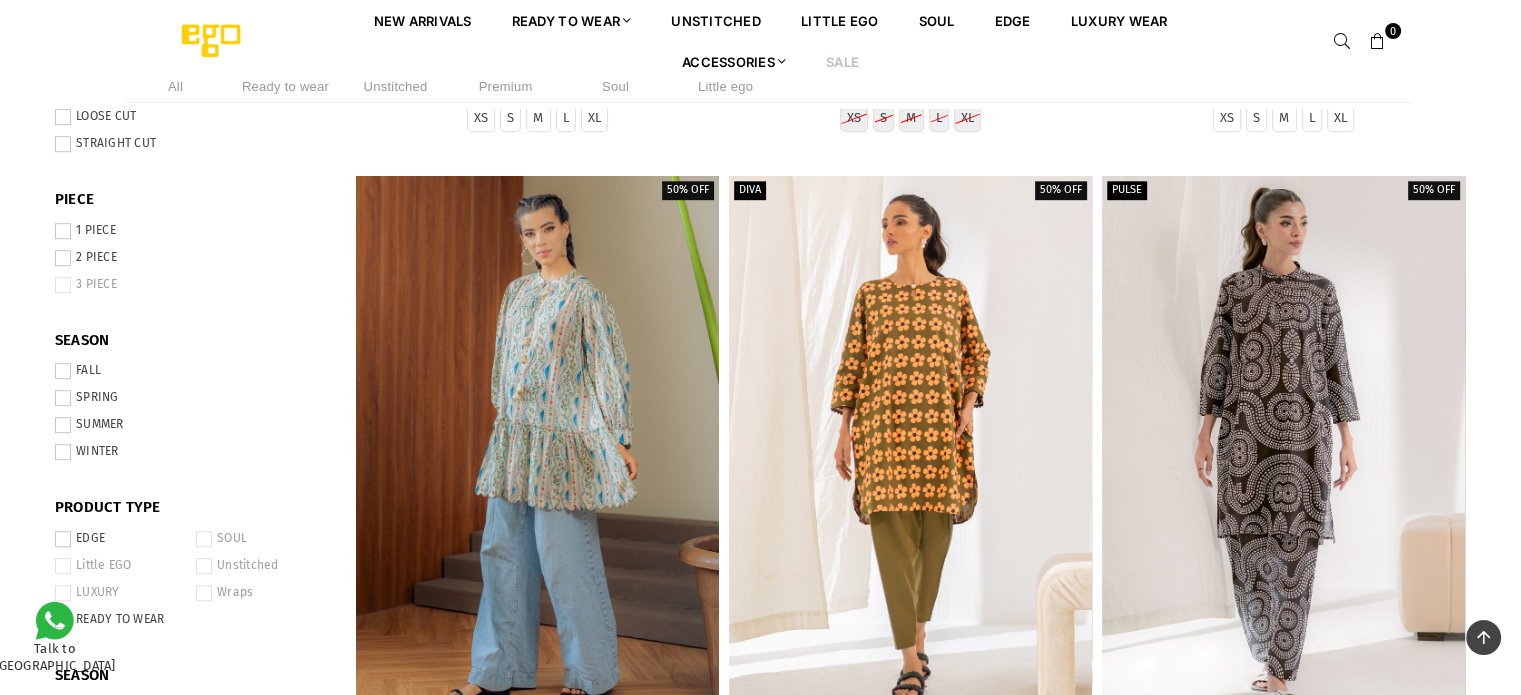 click at bounding box center (63, 398) 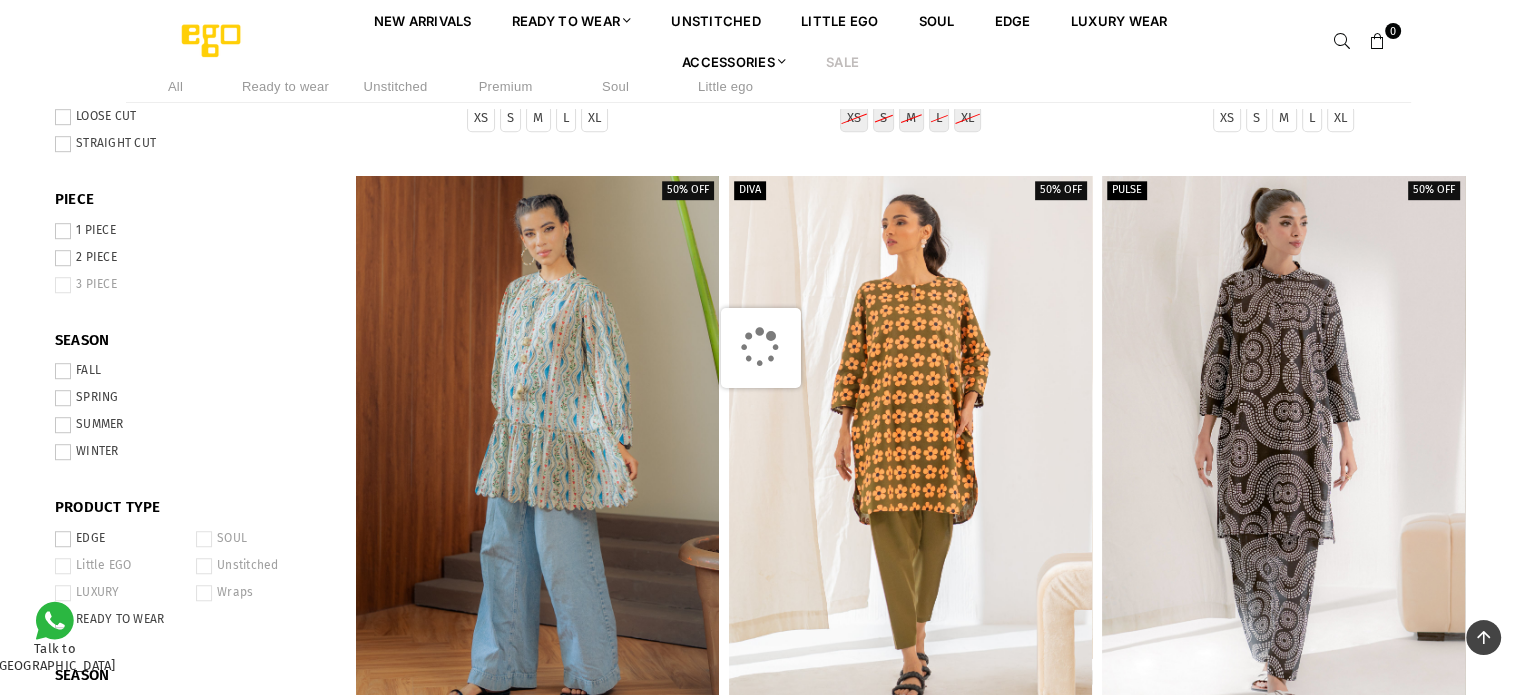 click at bounding box center (63, 425) 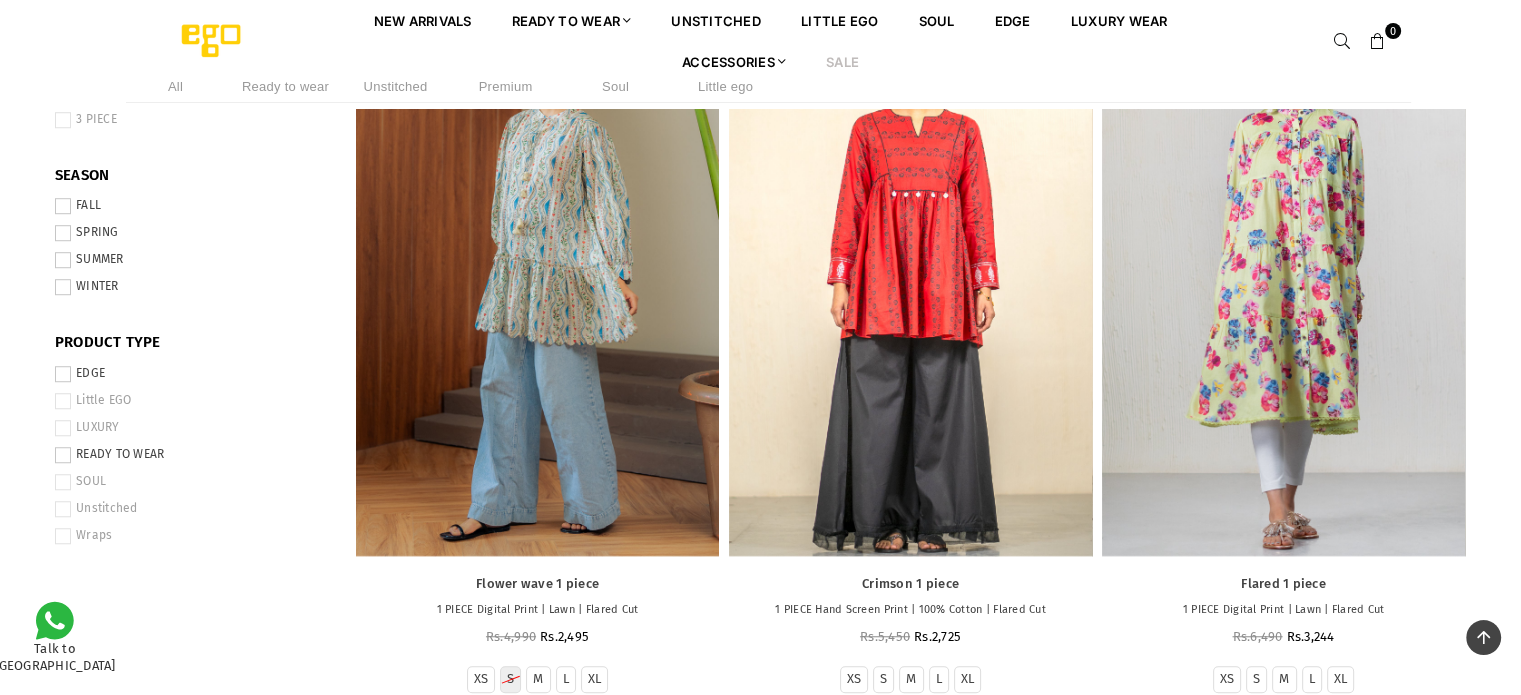 scroll, scrollTop: 1402, scrollLeft: 0, axis: vertical 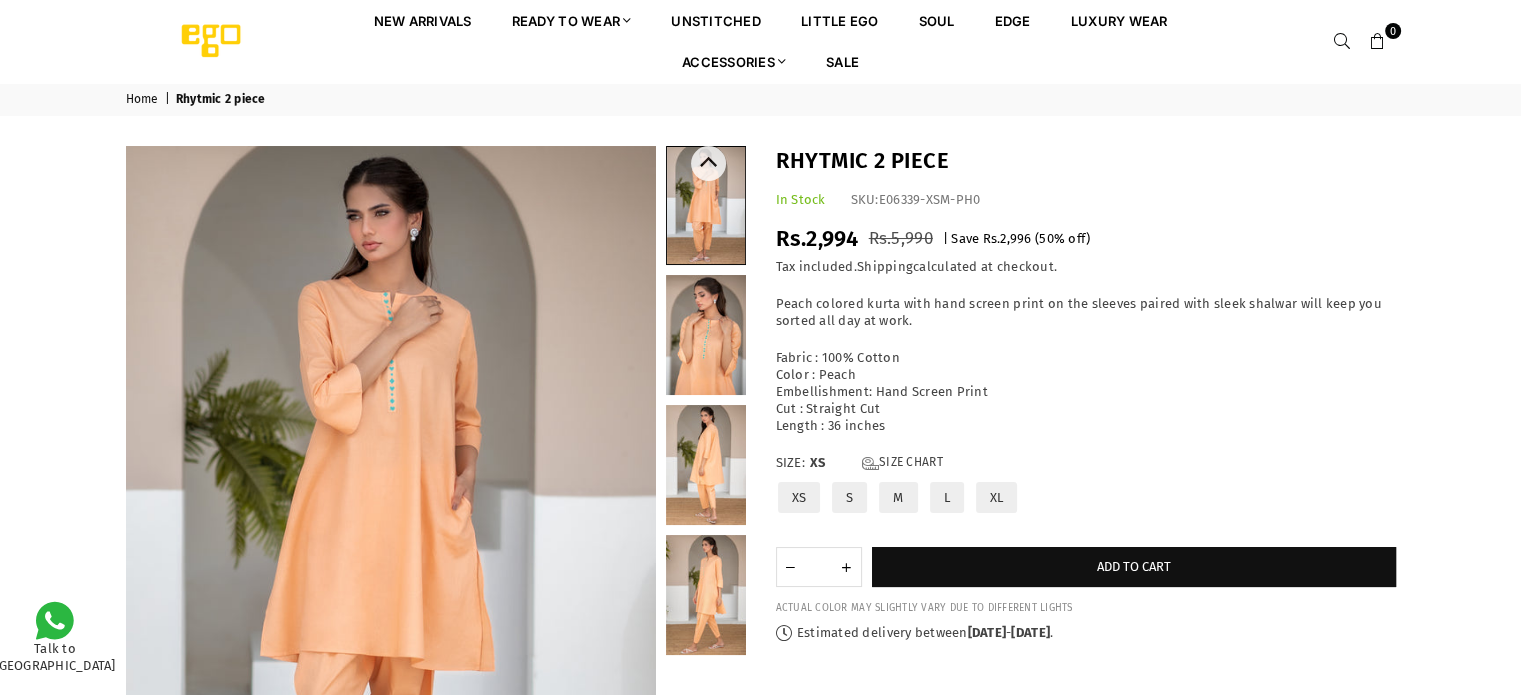 click at bounding box center (706, 335) 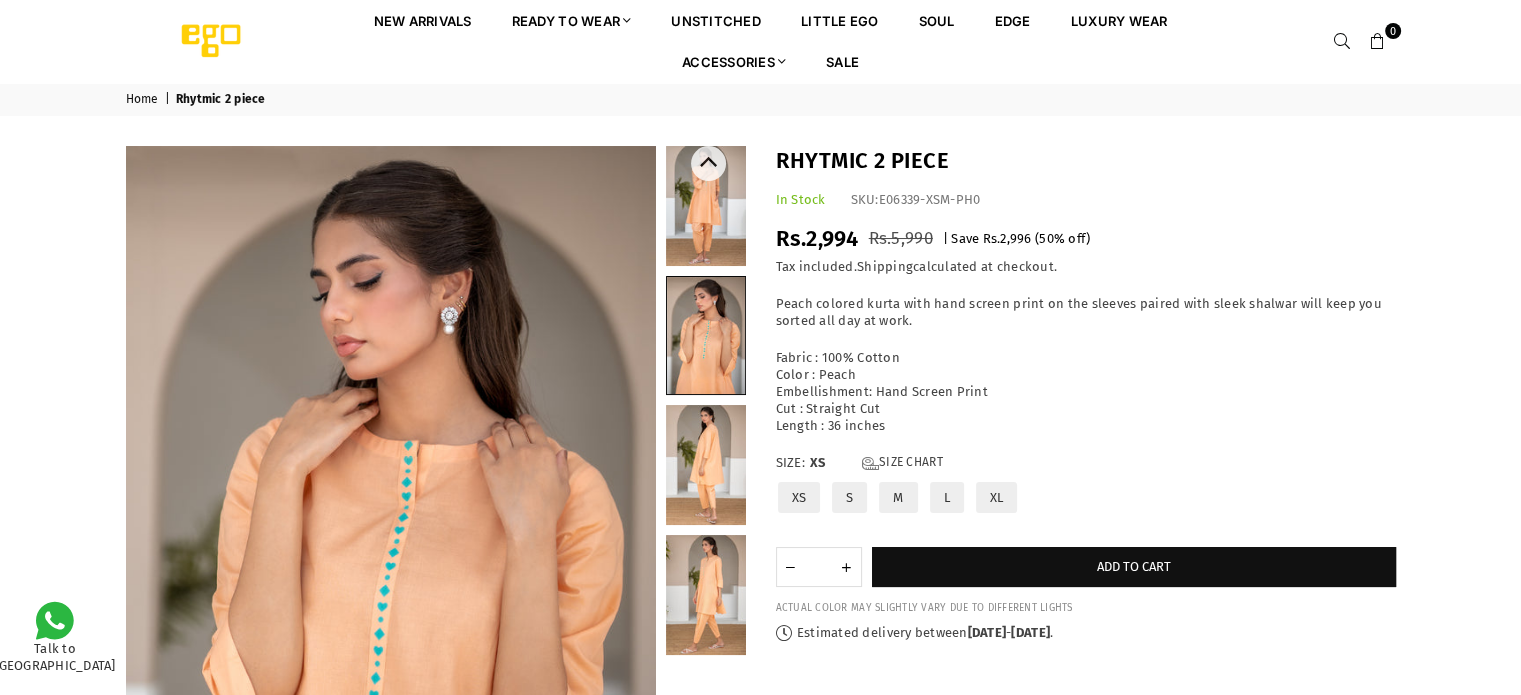 click at bounding box center [706, 465] 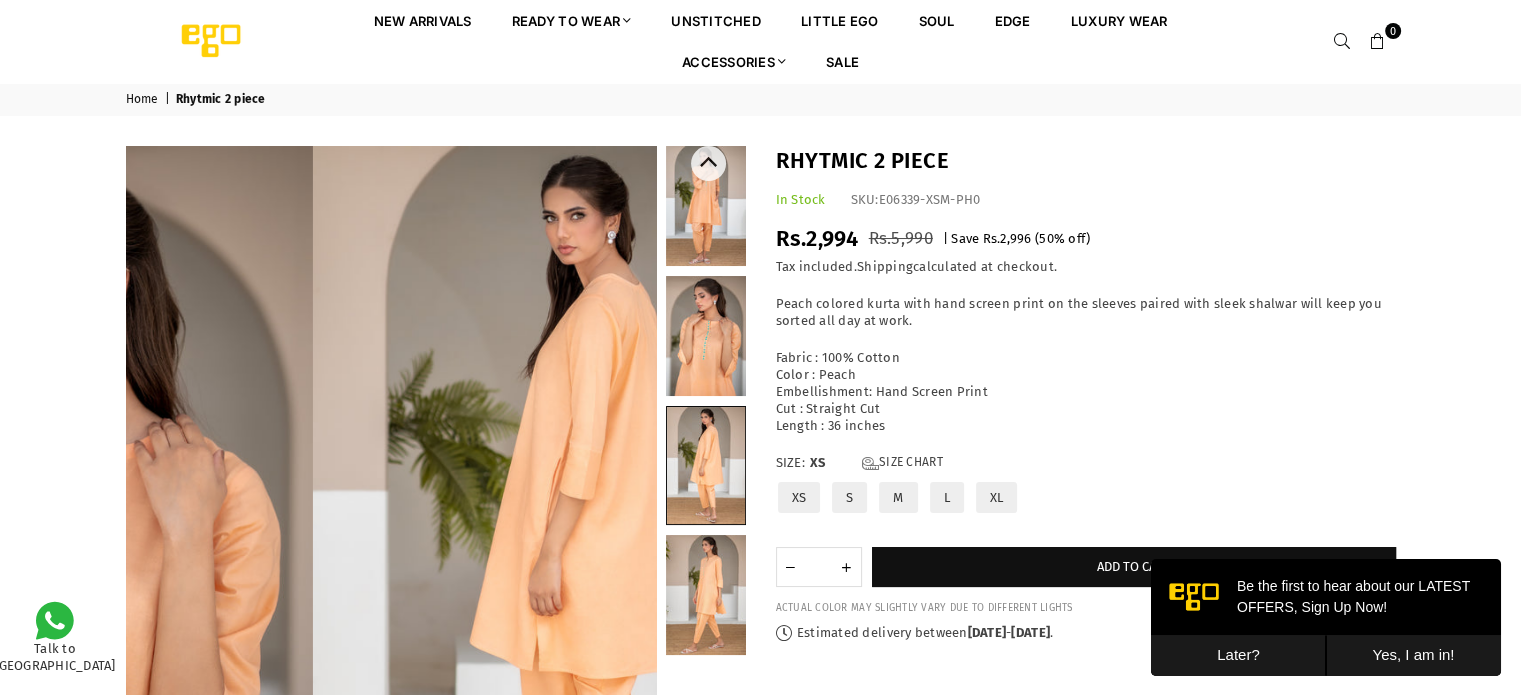 scroll, scrollTop: 0, scrollLeft: 0, axis: both 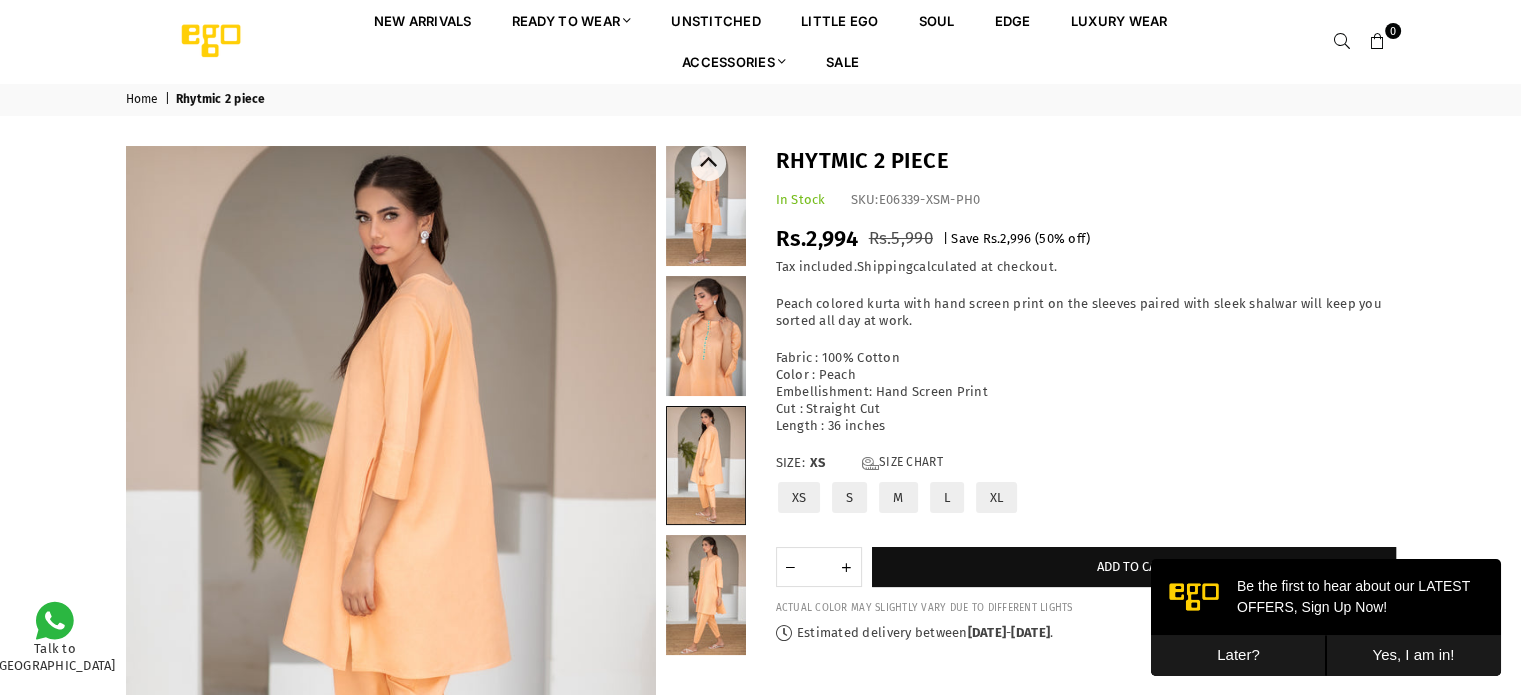 click at bounding box center (706, 595) 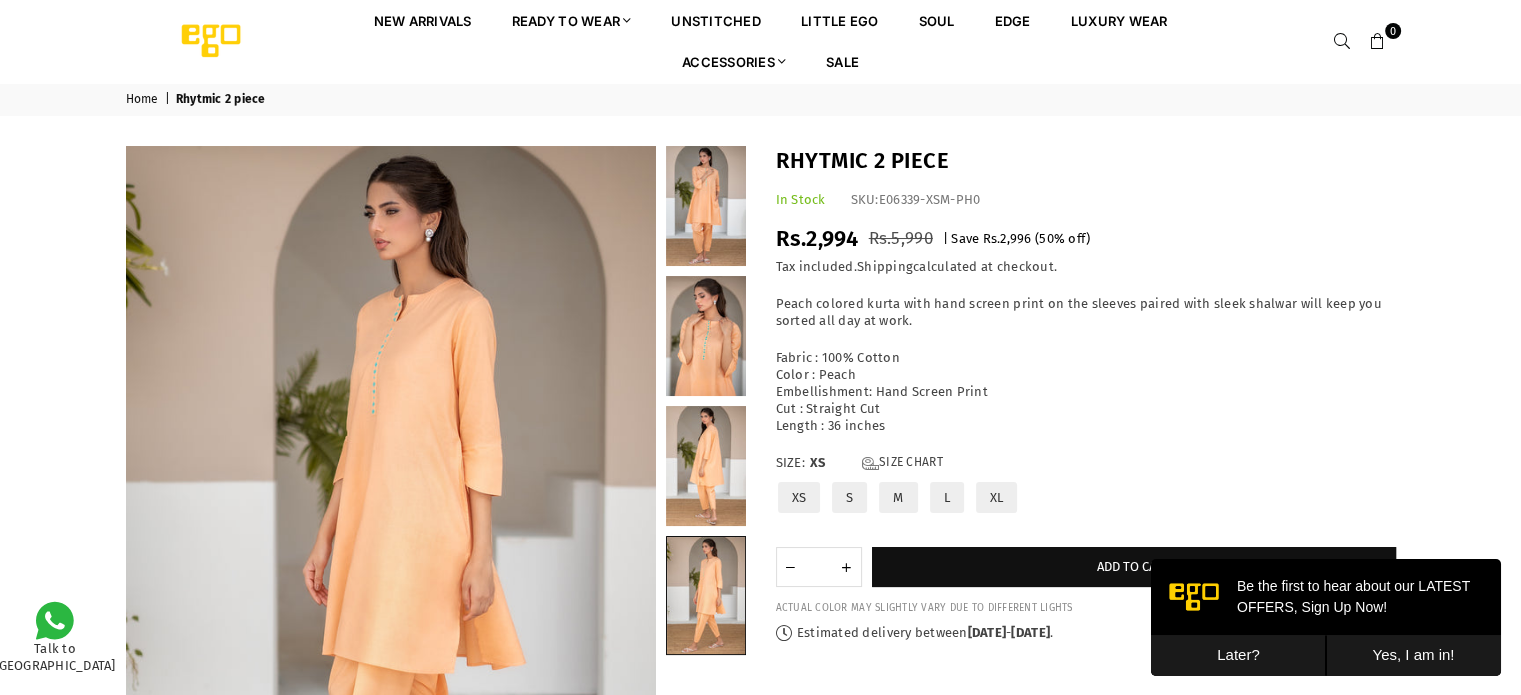 scroll, scrollTop: 100, scrollLeft: 0, axis: vertical 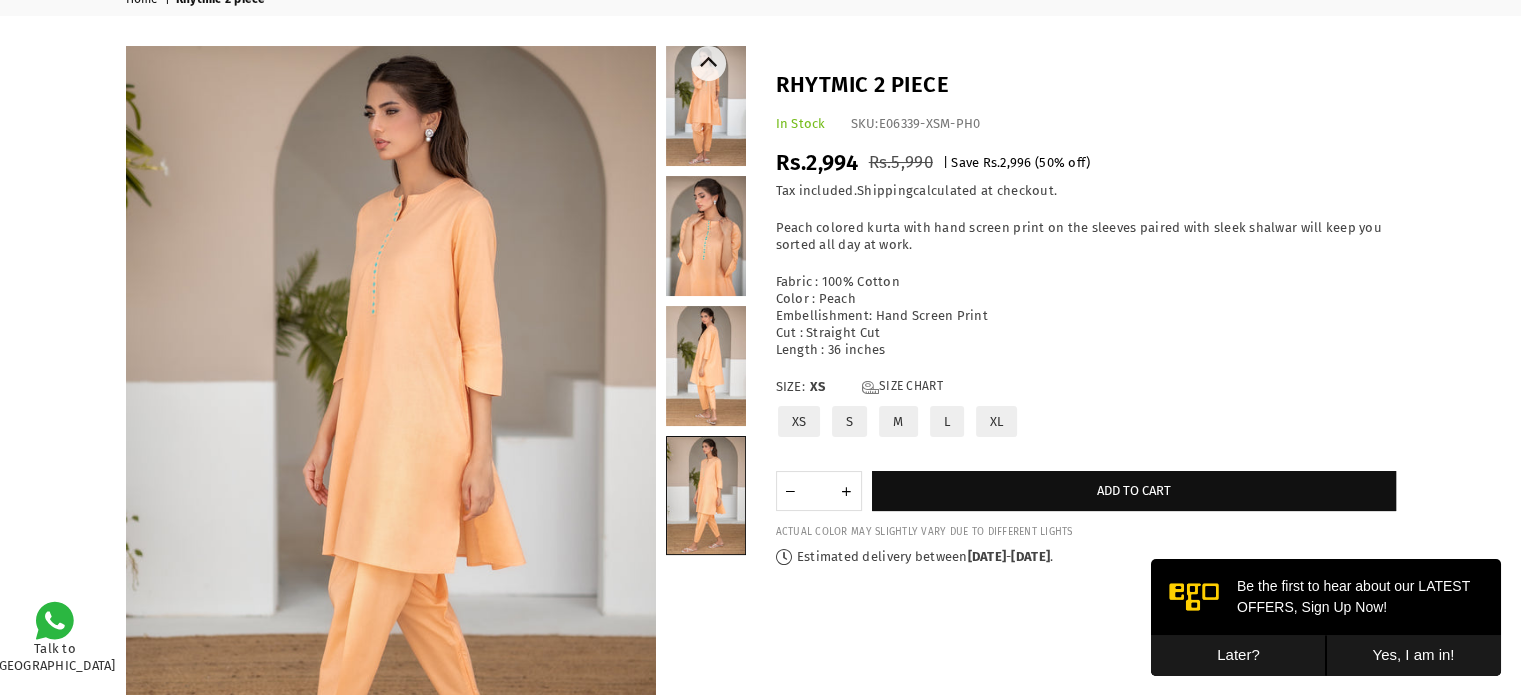click at bounding box center [706, 495] 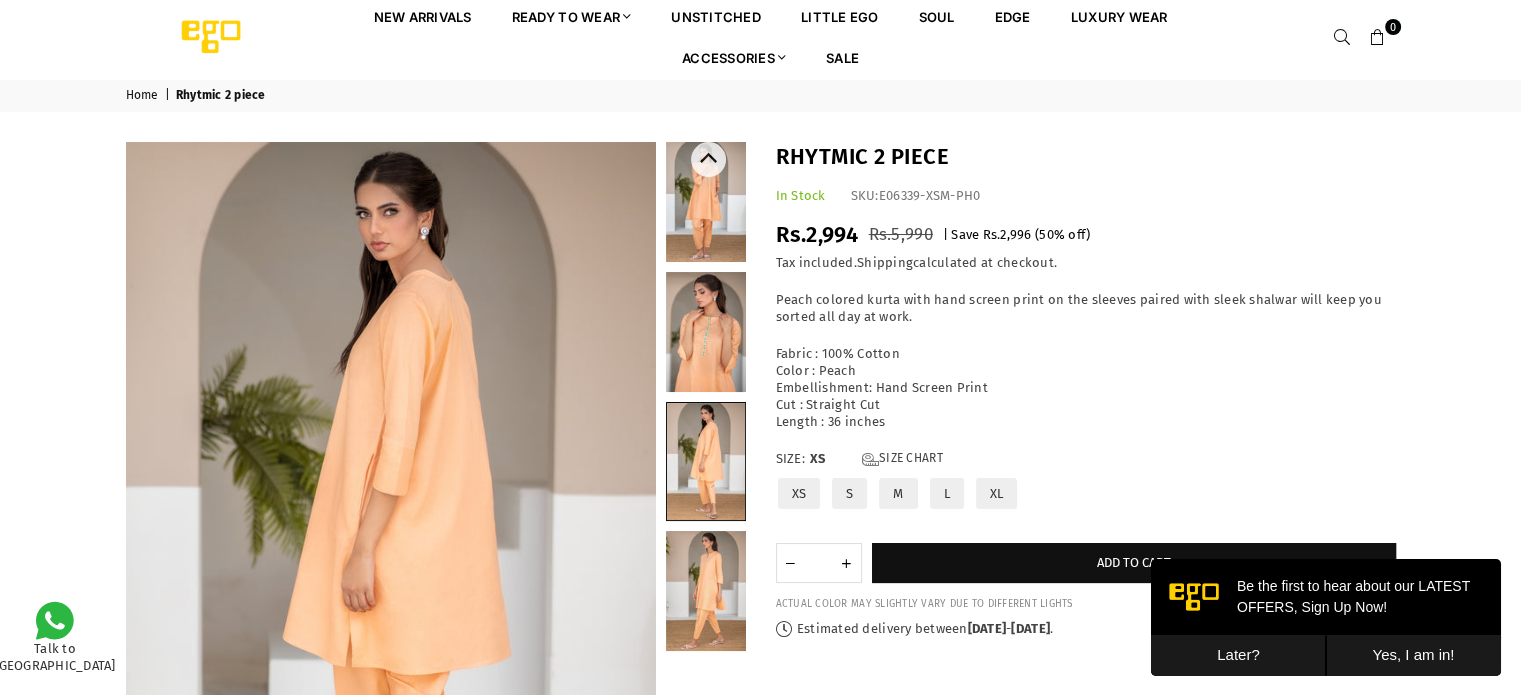 scroll, scrollTop: 0, scrollLeft: 0, axis: both 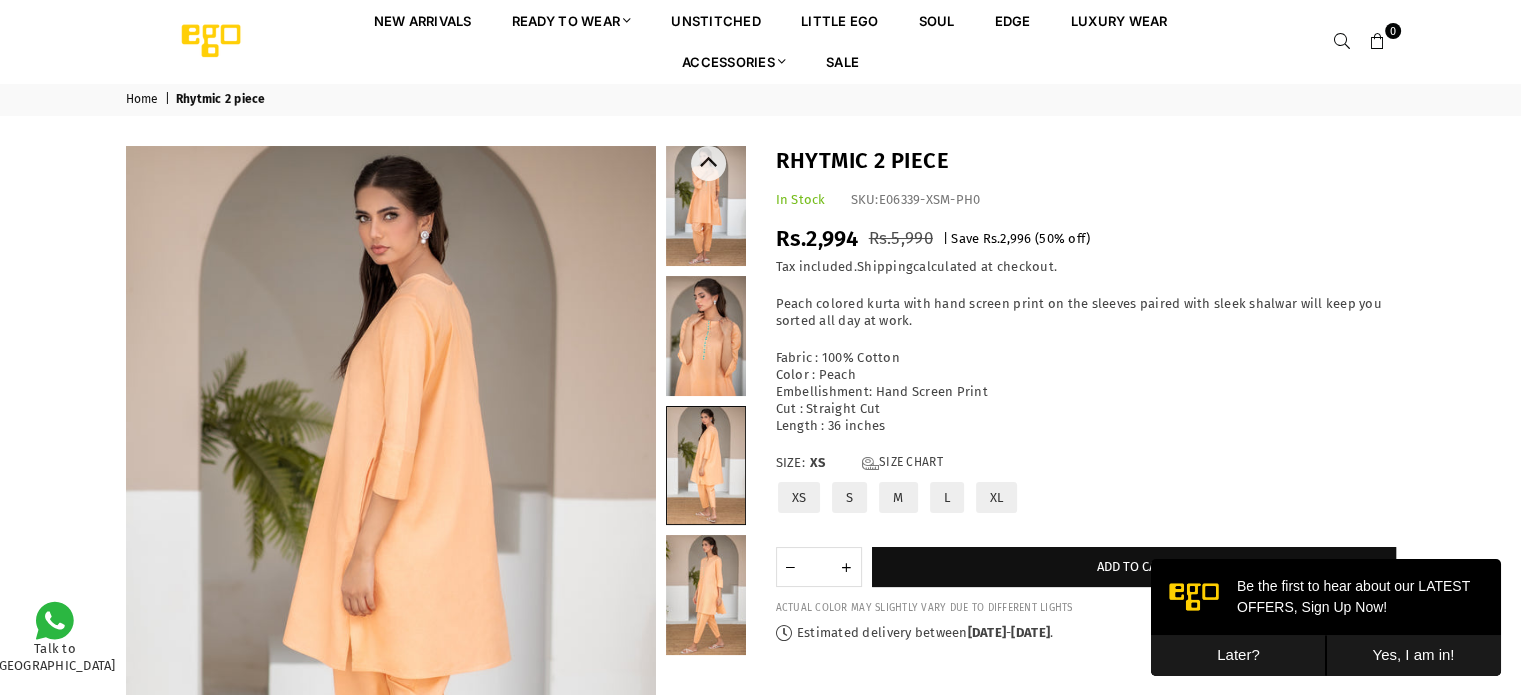 click at bounding box center (706, 206) 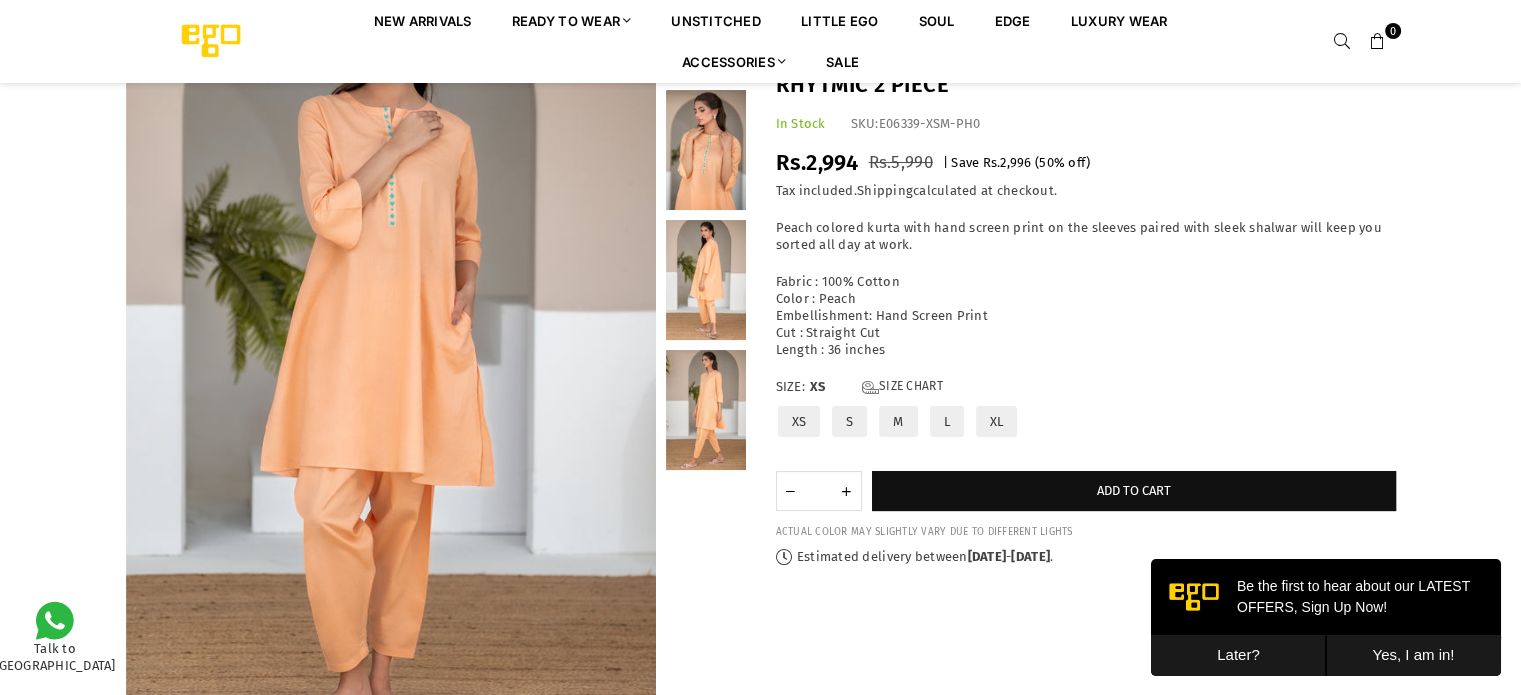 scroll, scrollTop: 182, scrollLeft: 0, axis: vertical 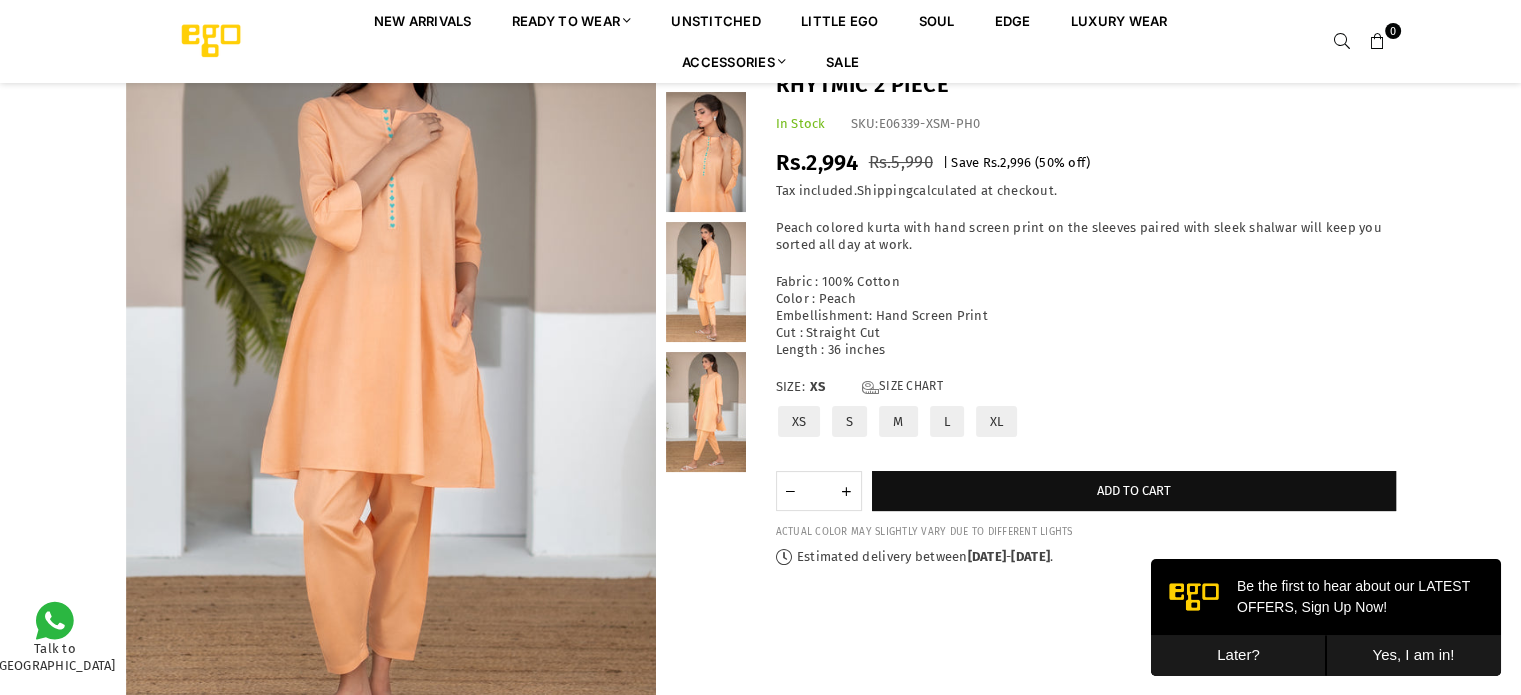 click on "M" at bounding box center (898, 421) 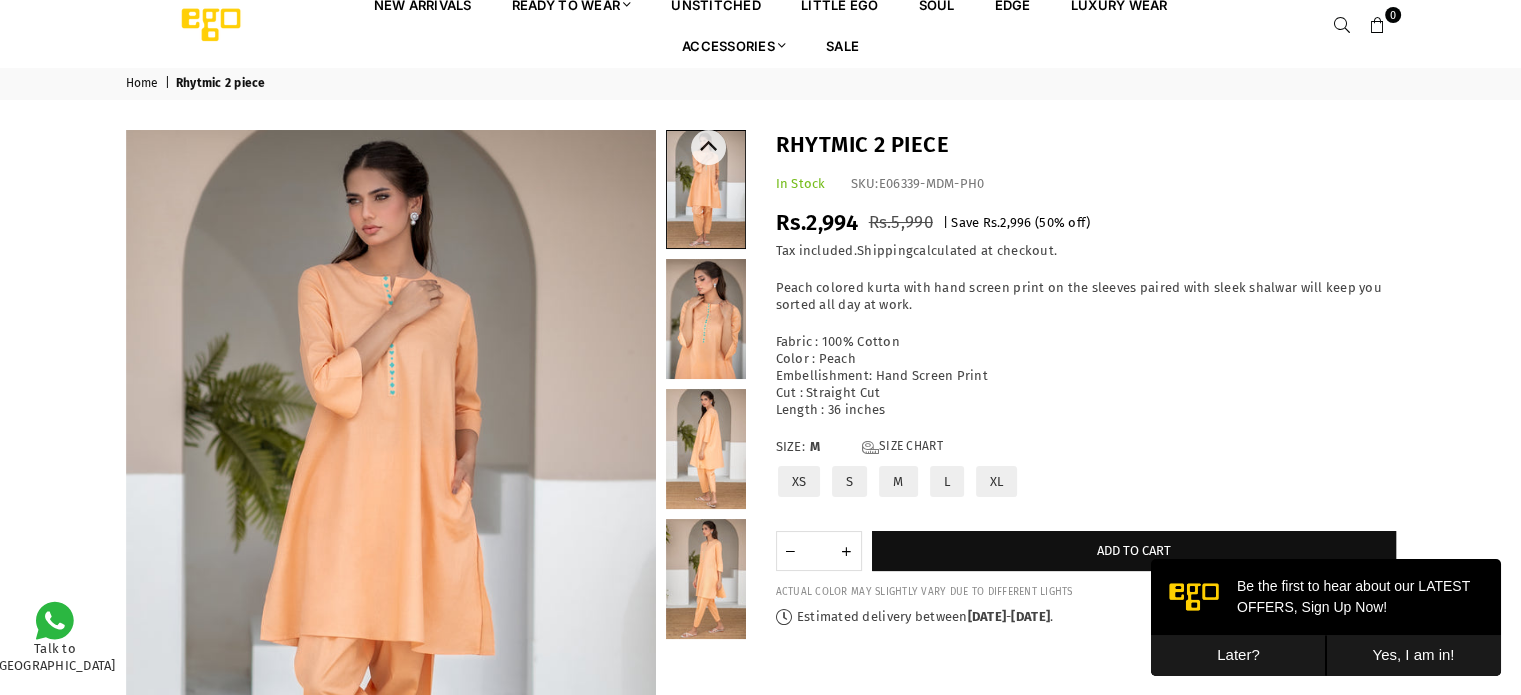 scroll, scrollTop: 0, scrollLeft: 0, axis: both 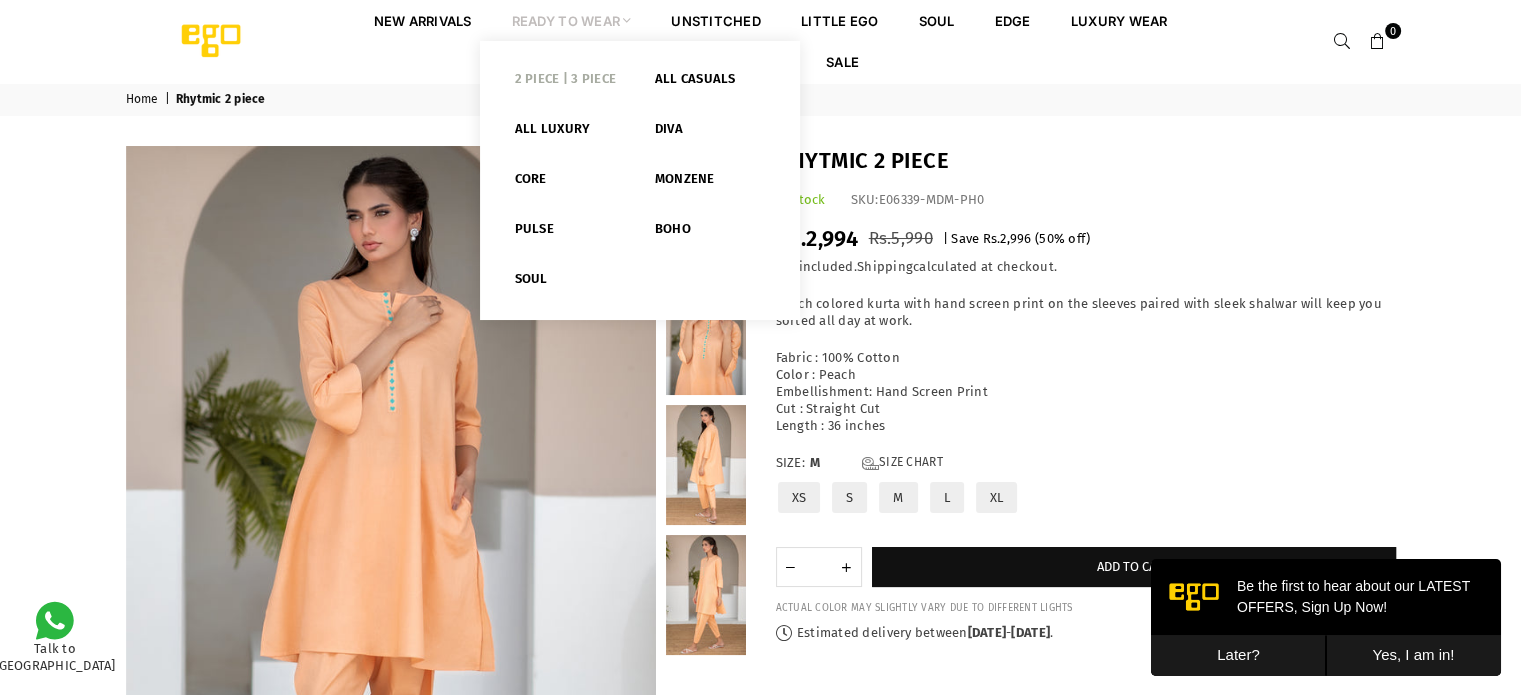 click on "2 PIECE | 3 PIECE" at bounding box center (570, 83) 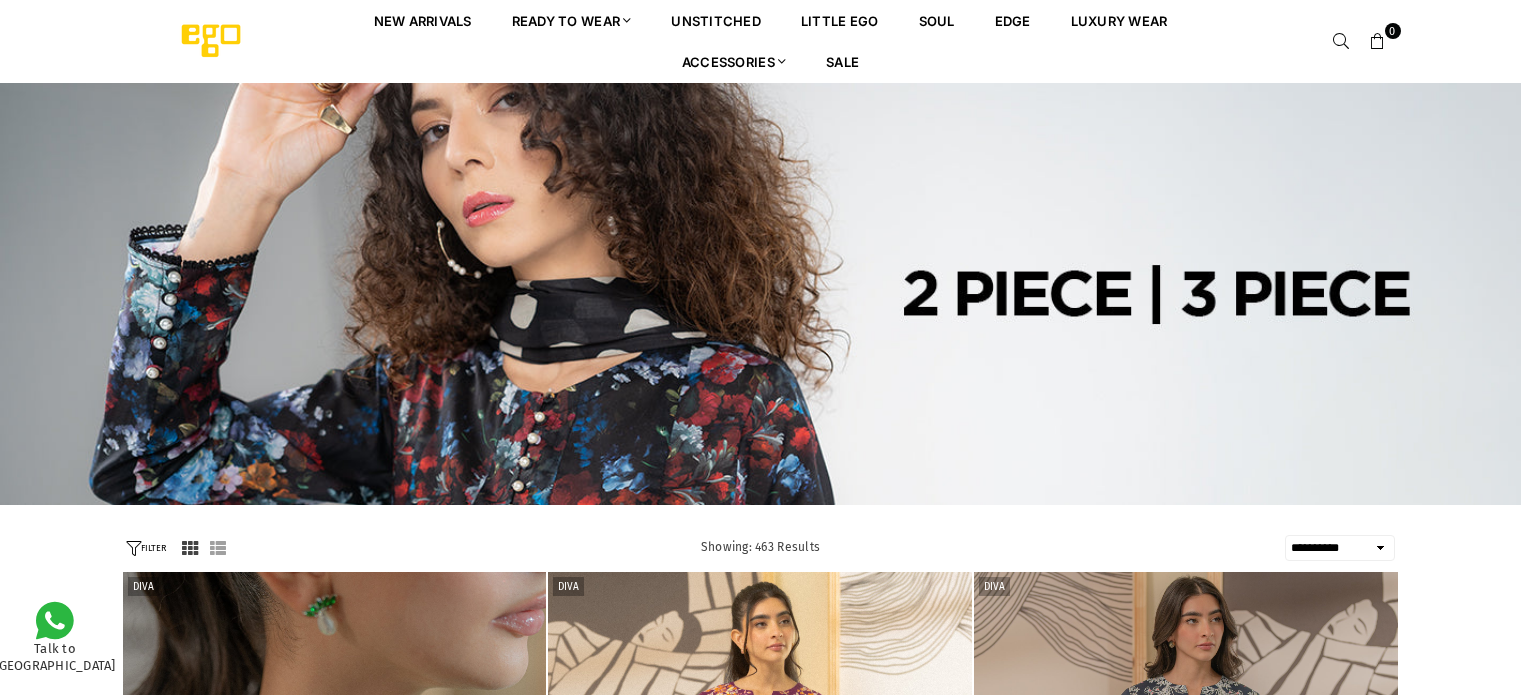select on "**********" 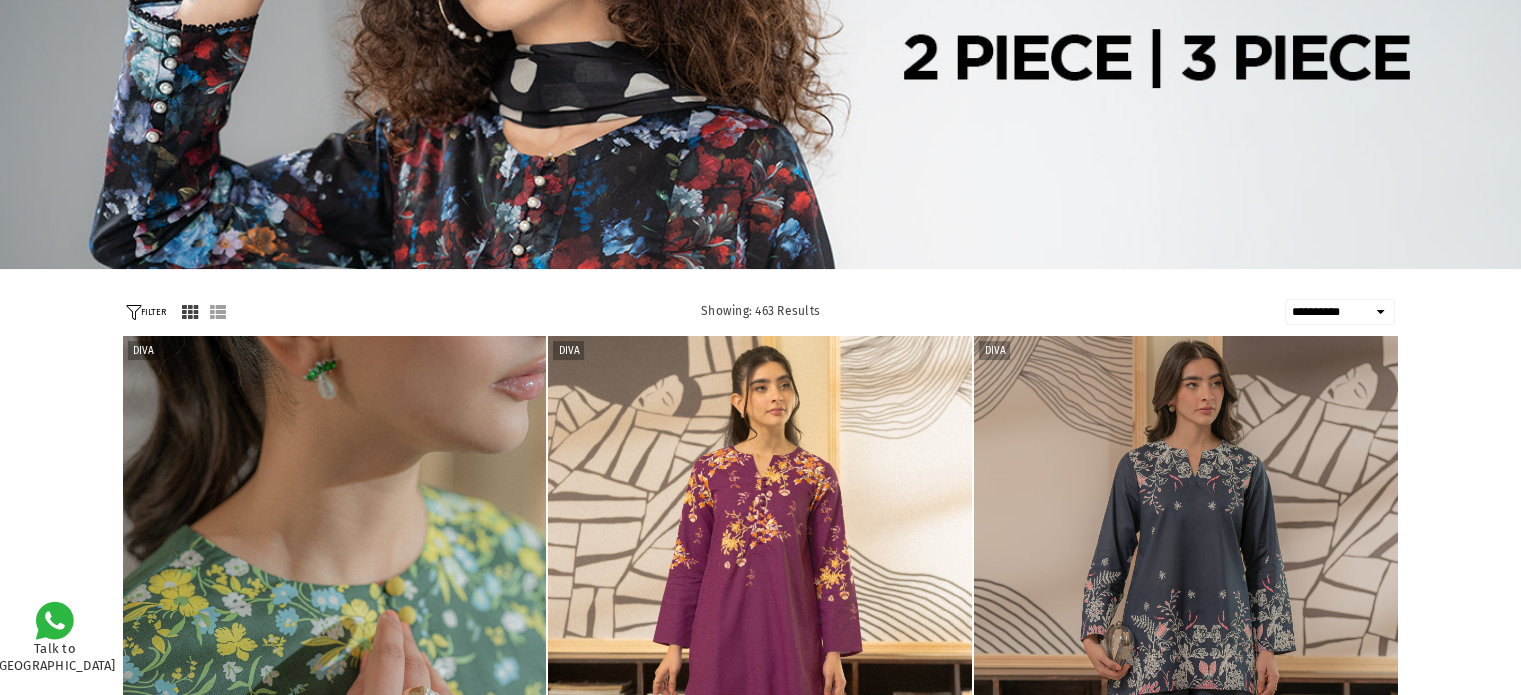 scroll, scrollTop: 0, scrollLeft: 0, axis: both 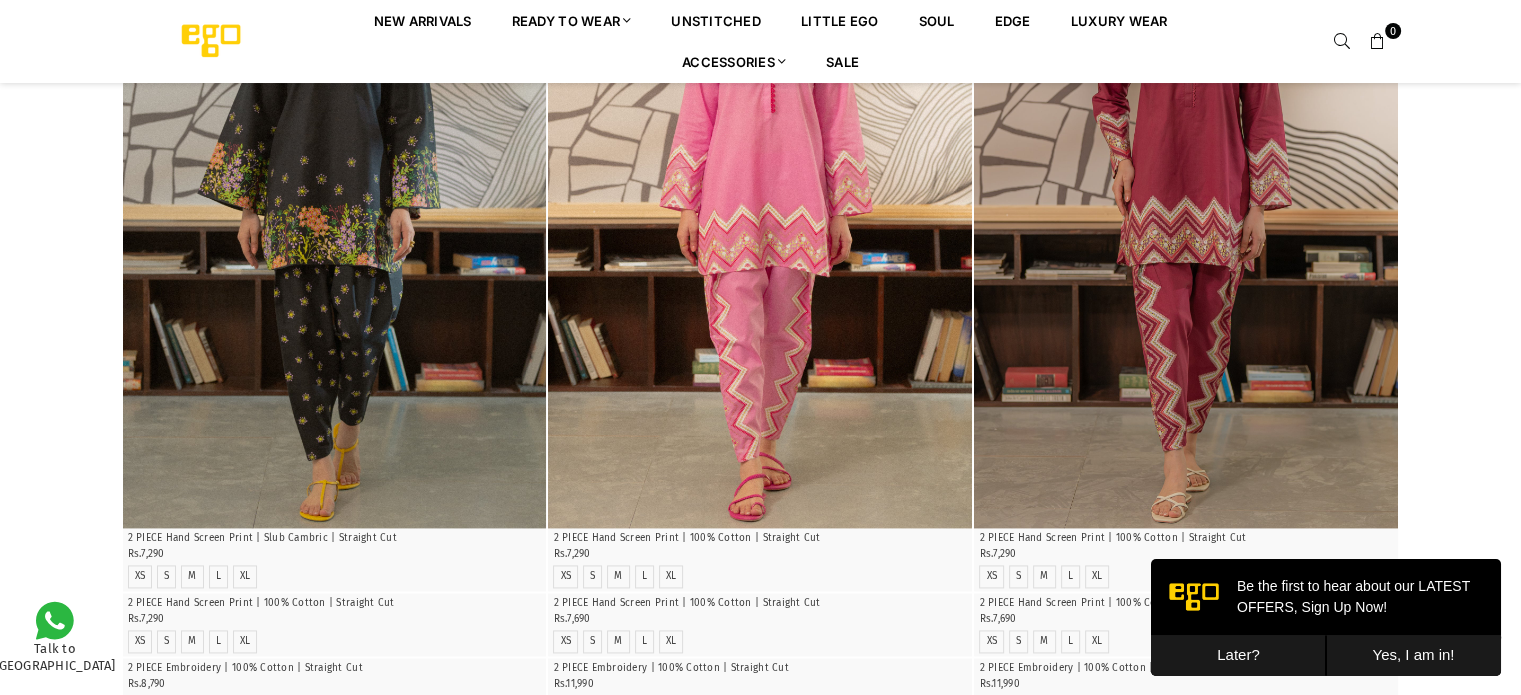 click on "Later?" at bounding box center [1238, 655] 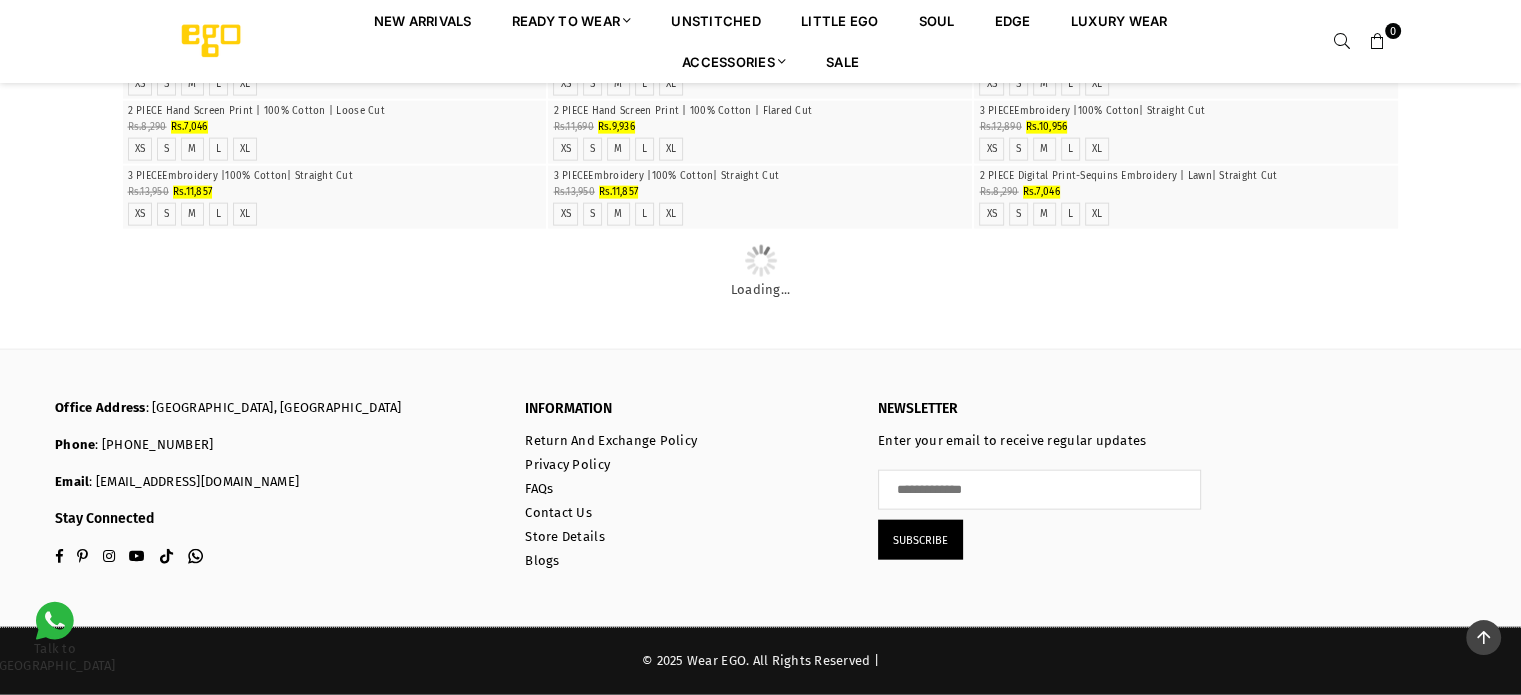 scroll, scrollTop: 14540, scrollLeft: 0, axis: vertical 